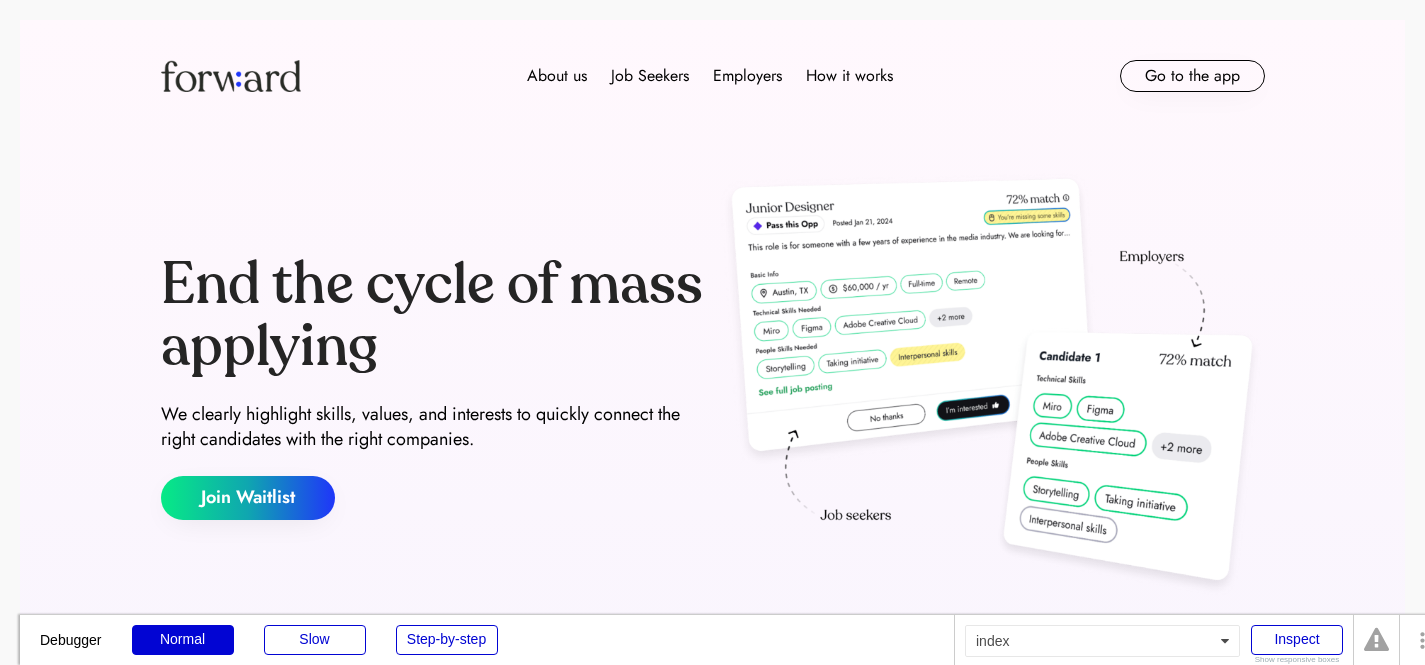 scroll, scrollTop: 0, scrollLeft: 0, axis: both 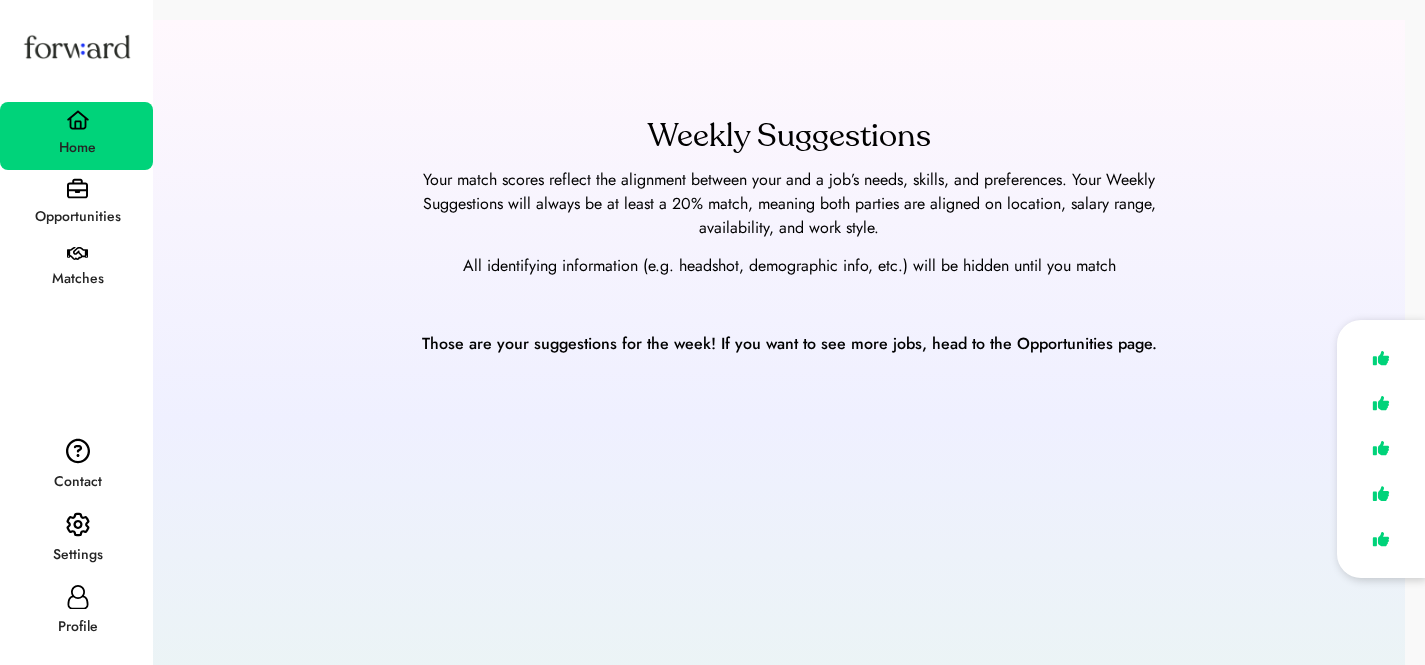 drag, startPoint x: 68, startPoint y: 617, endPoint x: 778, endPoint y: 510, distance: 718.0174 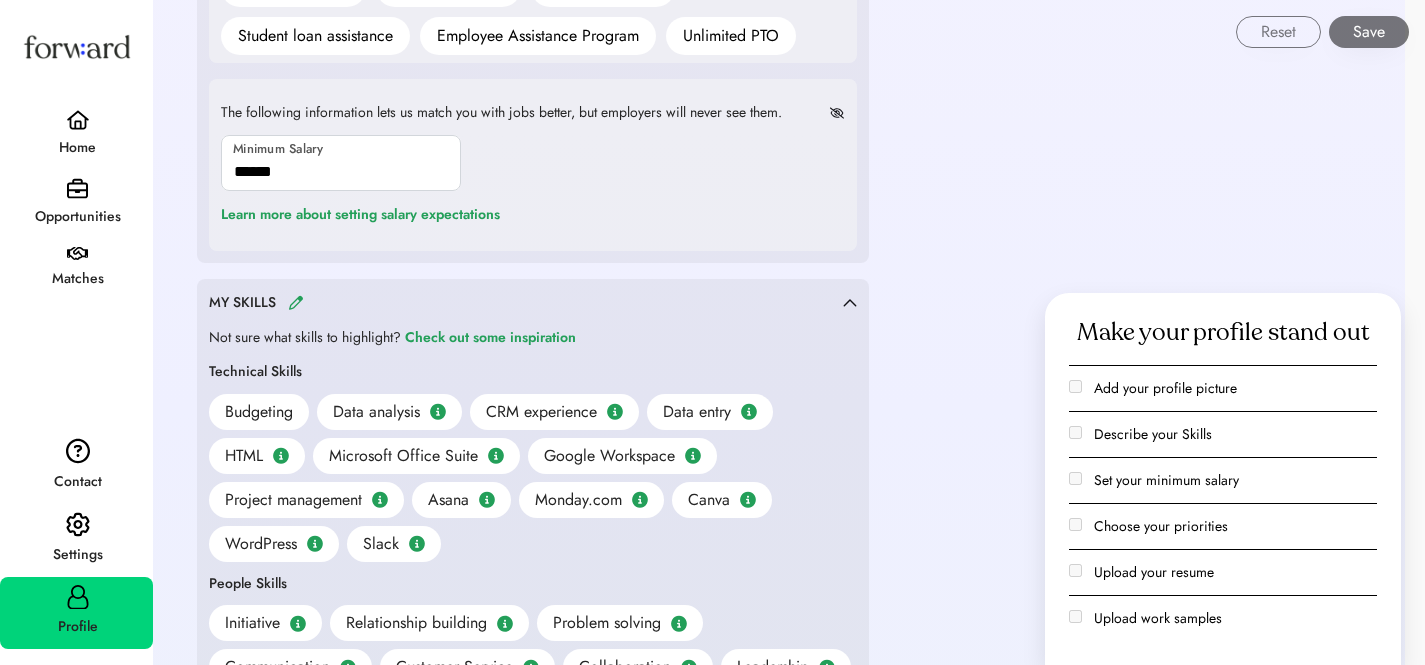 scroll, scrollTop: 2008, scrollLeft: 0, axis: vertical 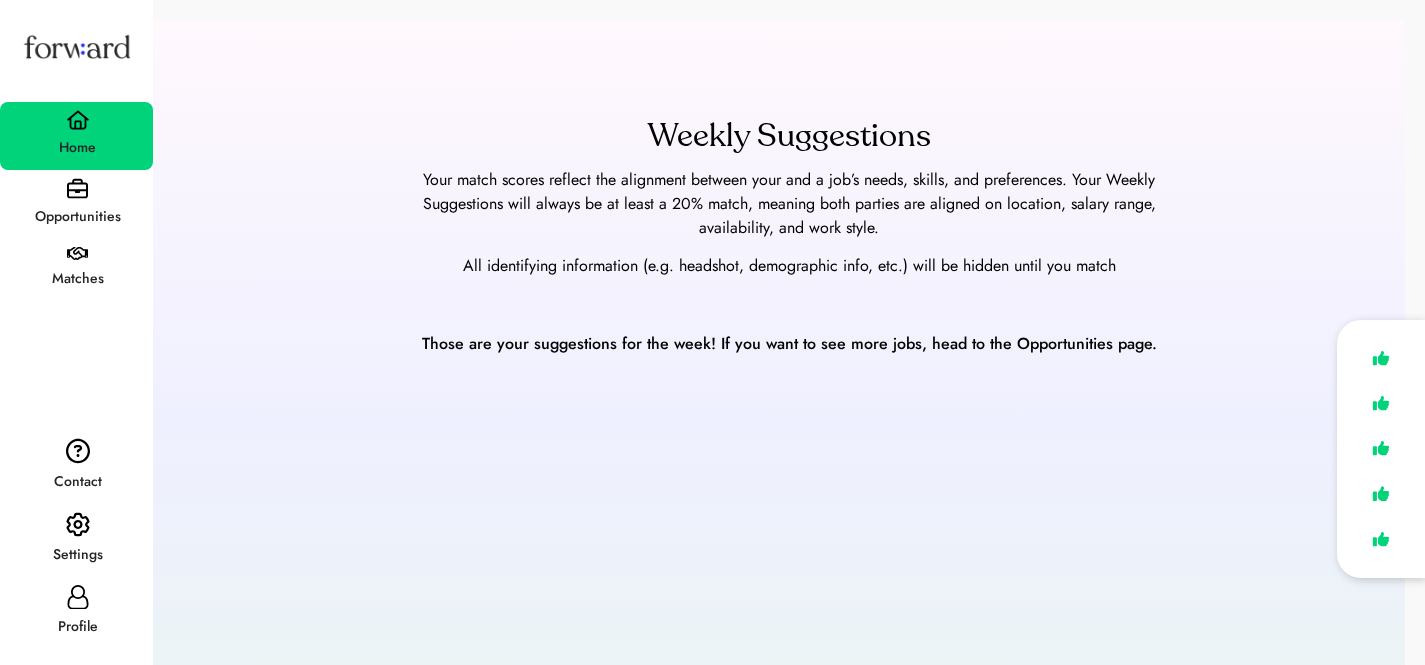 click on "Profile" at bounding box center (77, 627) 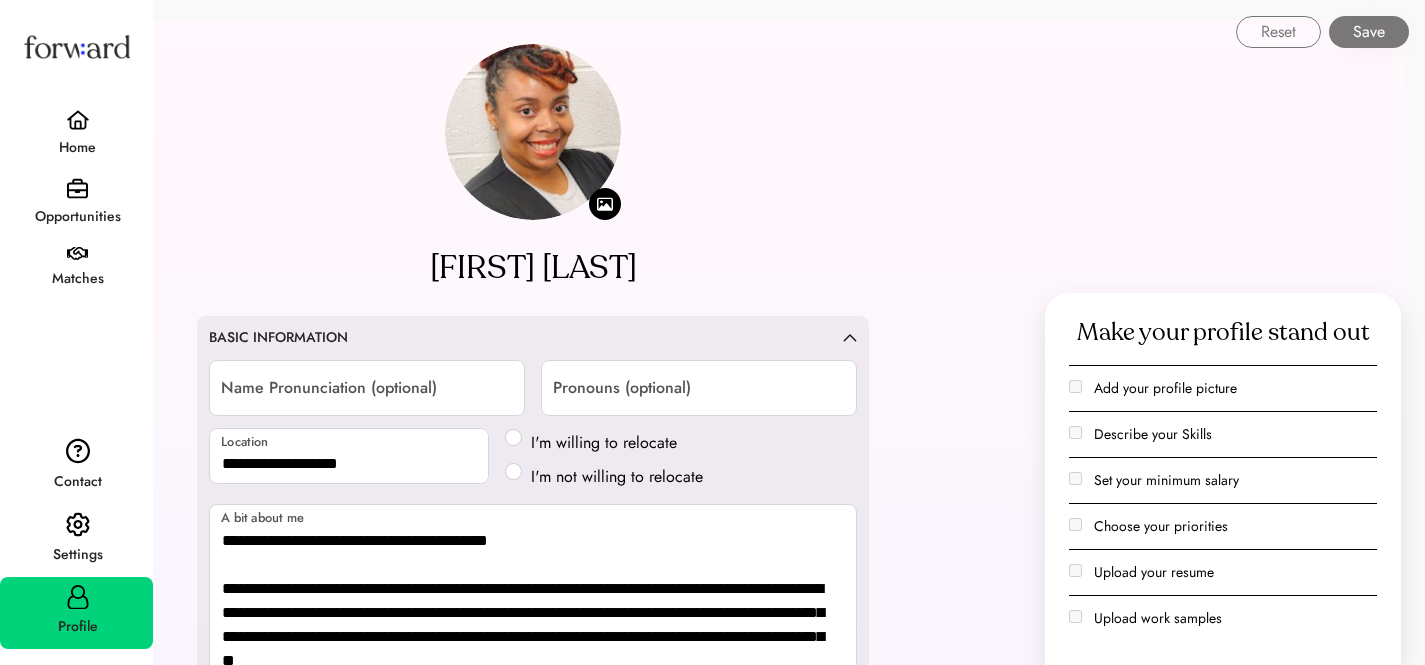 click at bounding box center [78, 525] 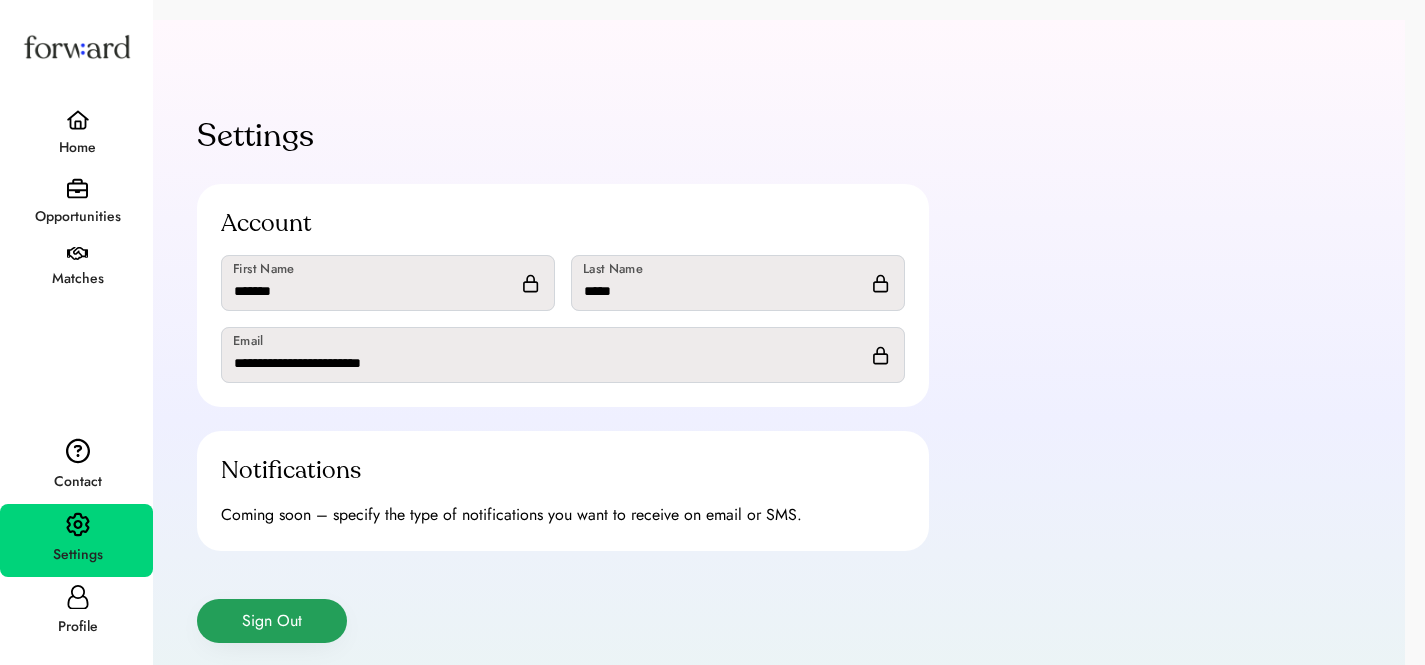 click on "Sign Out" at bounding box center [272, 621] 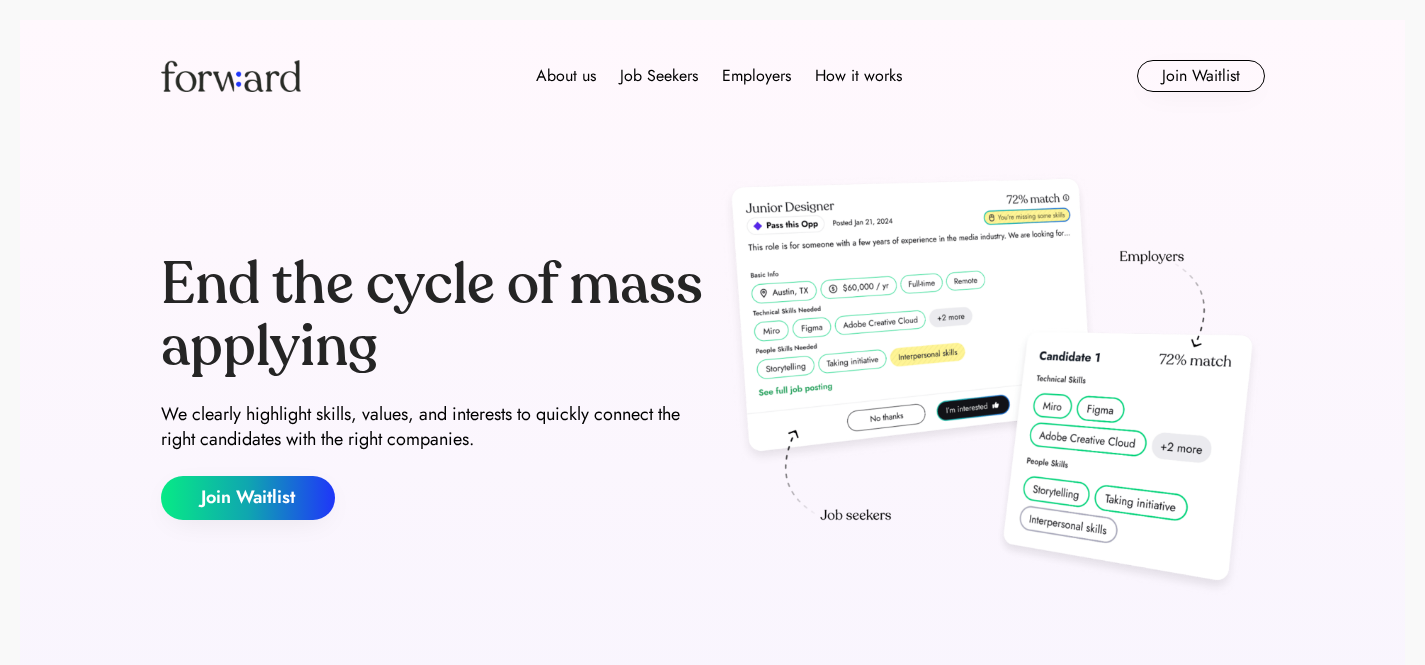 scroll, scrollTop: 0, scrollLeft: 0, axis: both 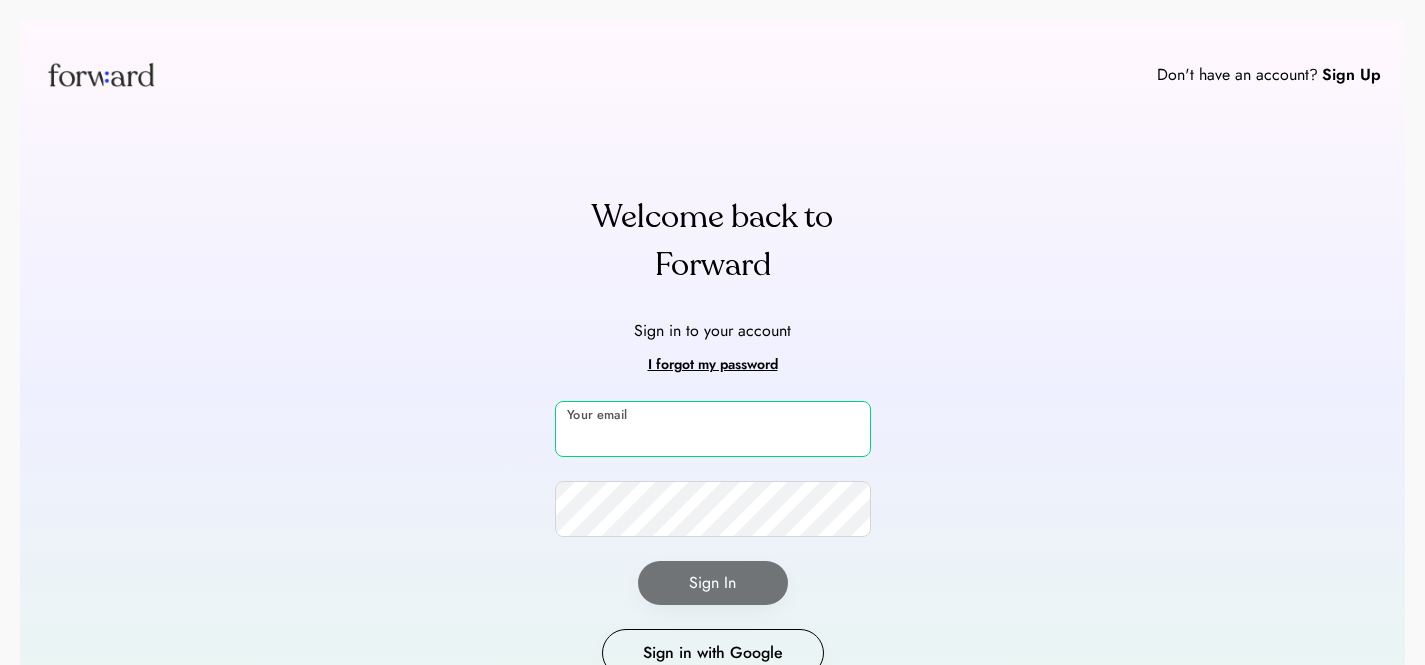 click at bounding box center [713, 429] 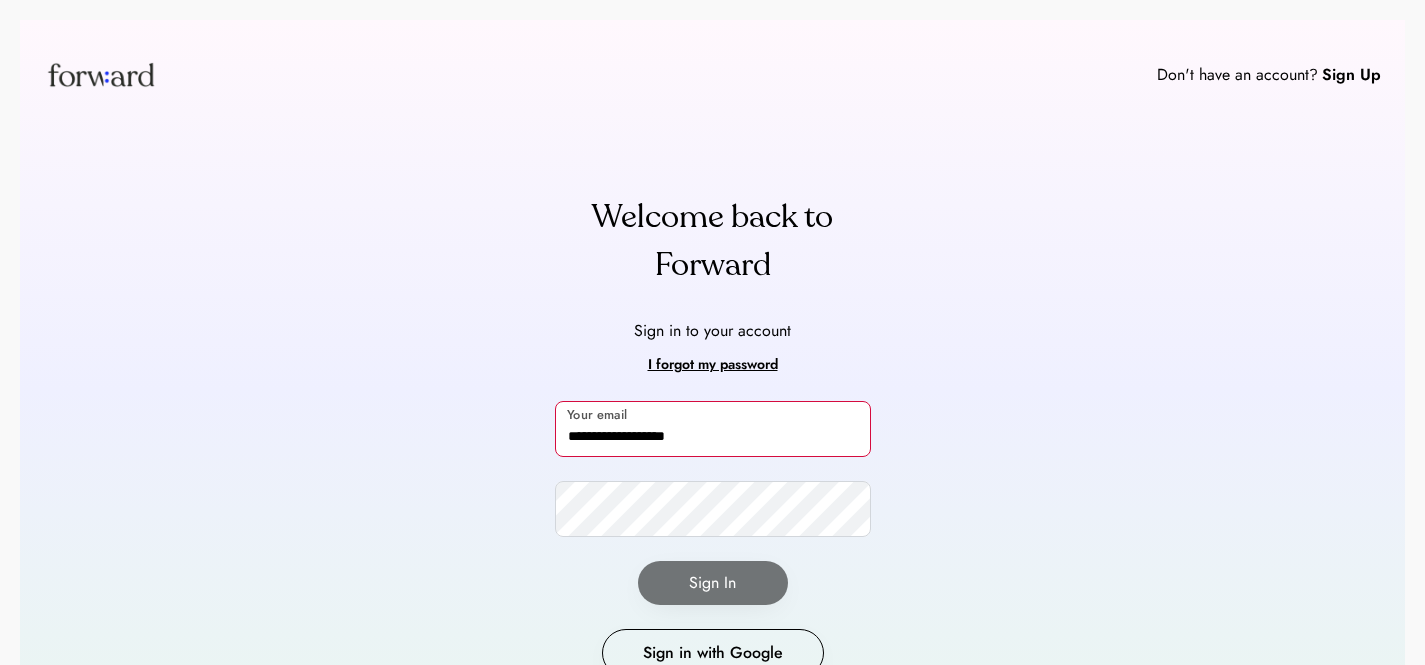 type on "**********" 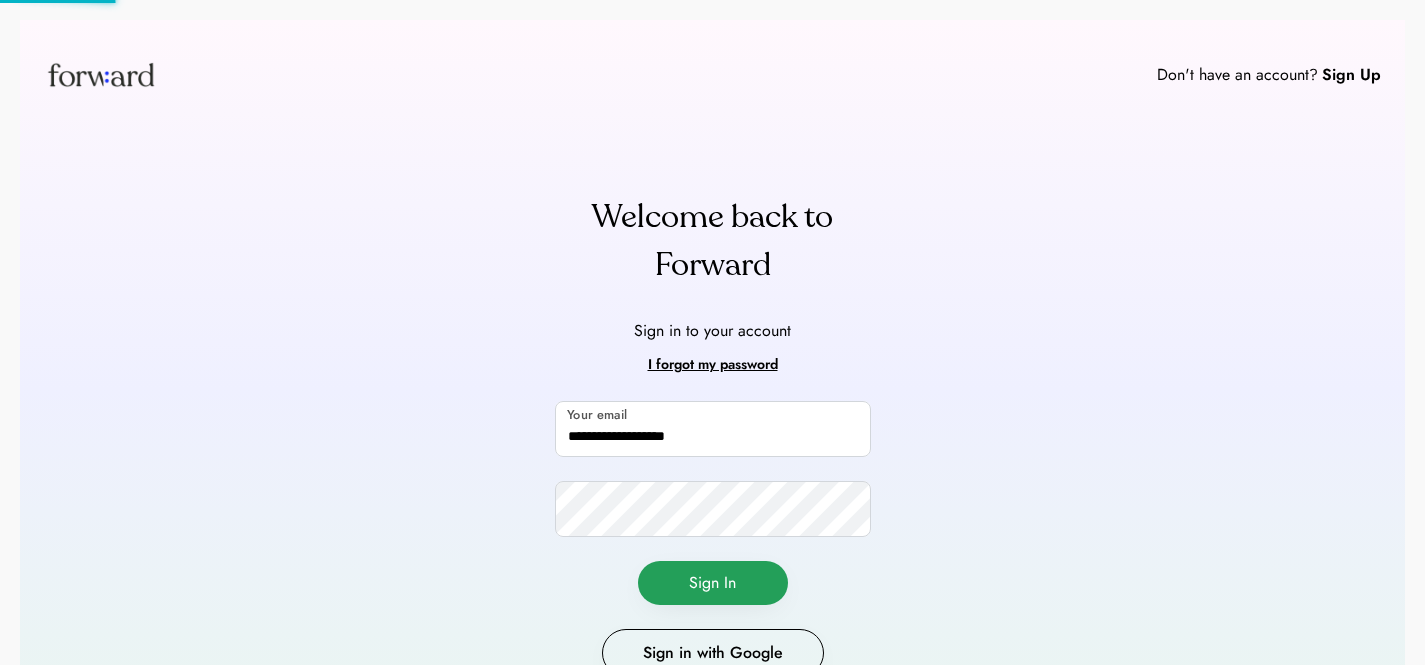click on "Sign In" at bounding box center (713, 583) 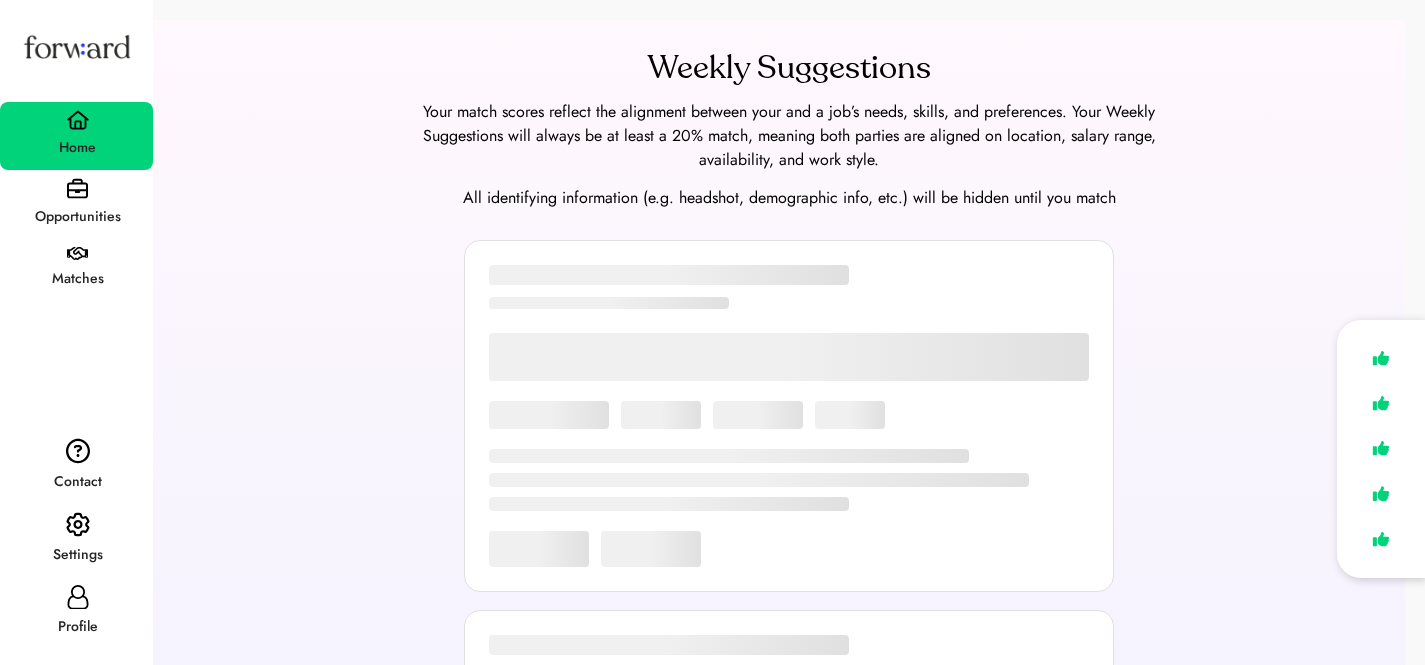 scroll, scrollTop: 0, scrollLeft: 0, axis: both 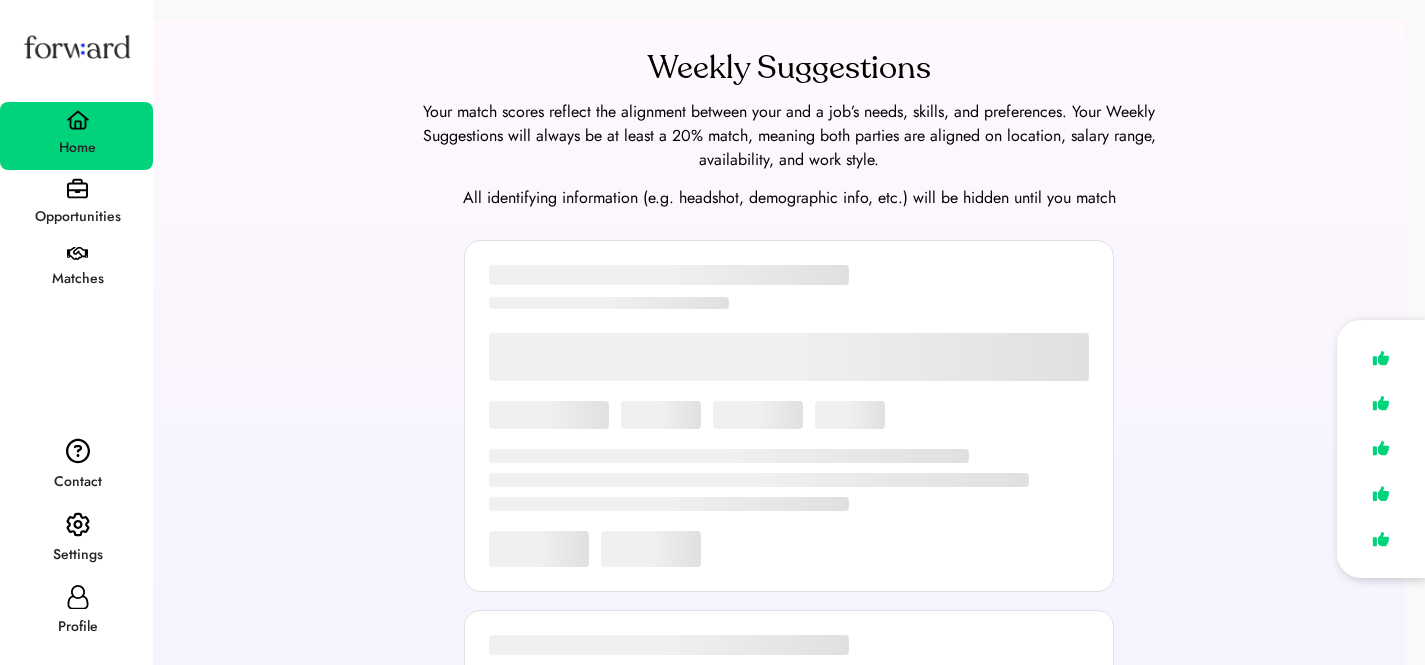 click at bounding box center [77, 597] 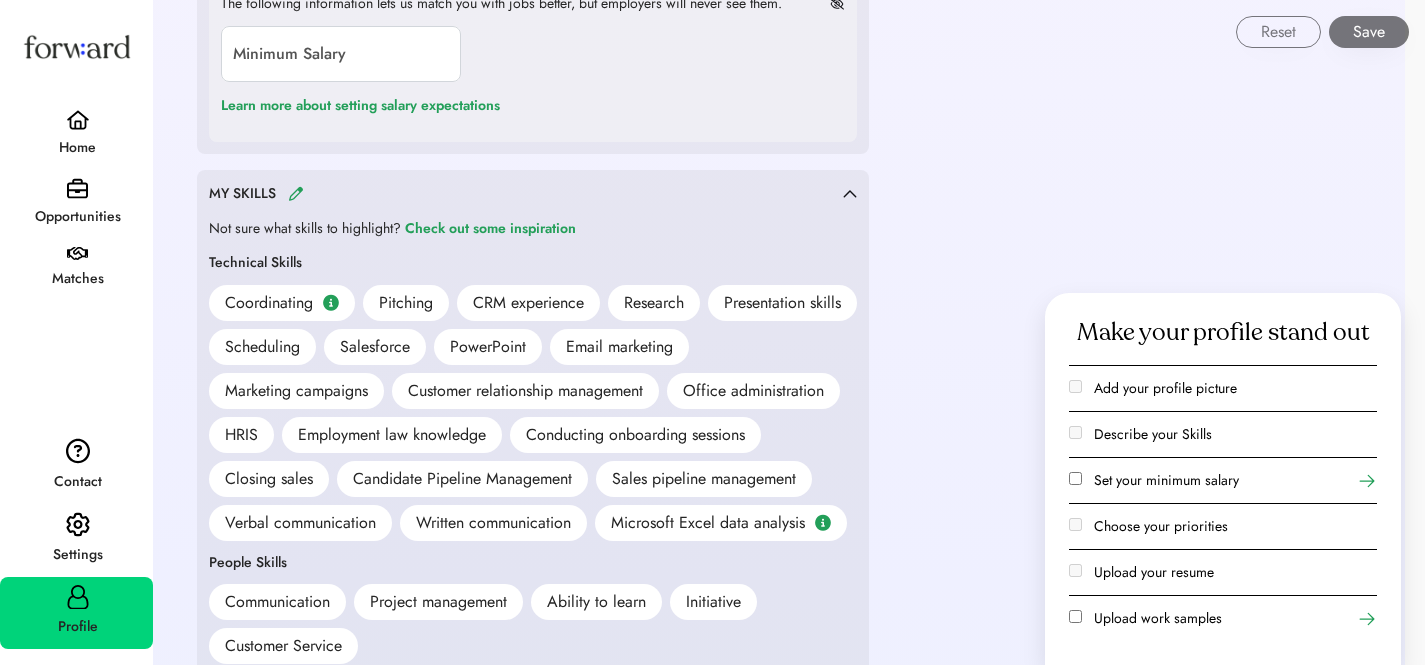 scroll, scrollTop: 1397, scrollLeft: 0, axis: vertical 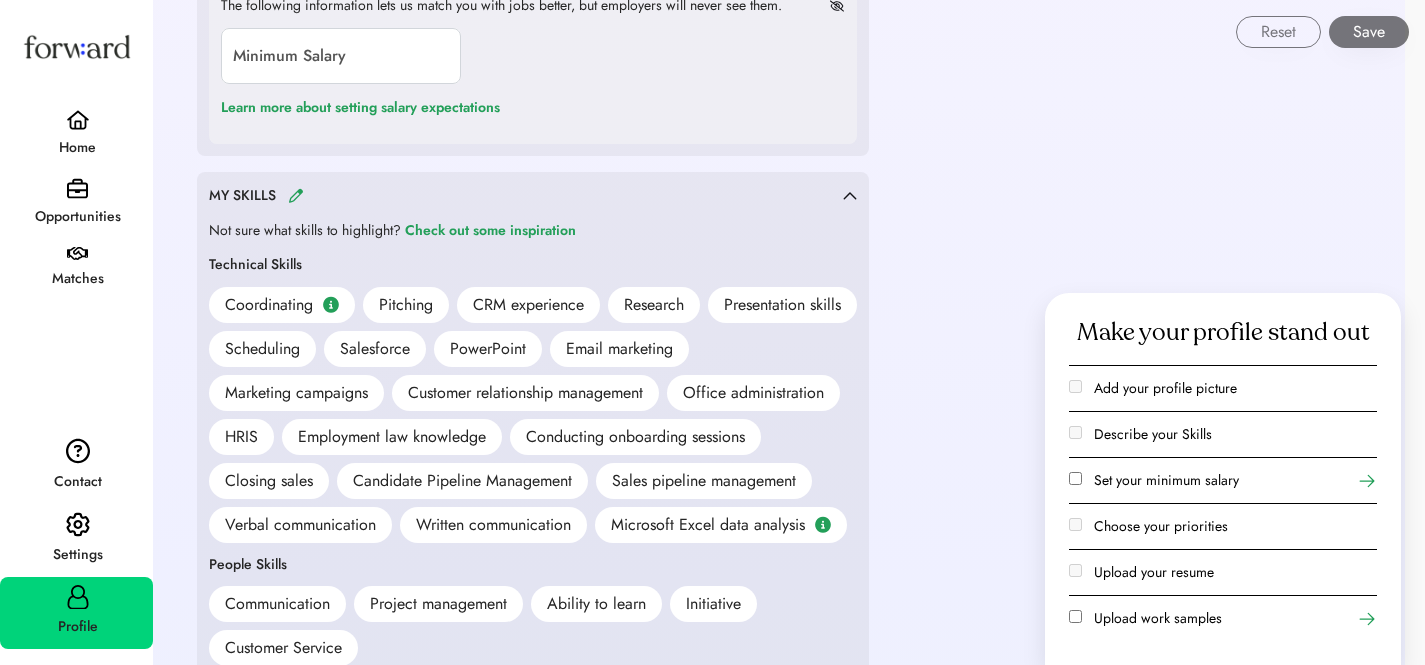 click at bounding box center (296, 195) 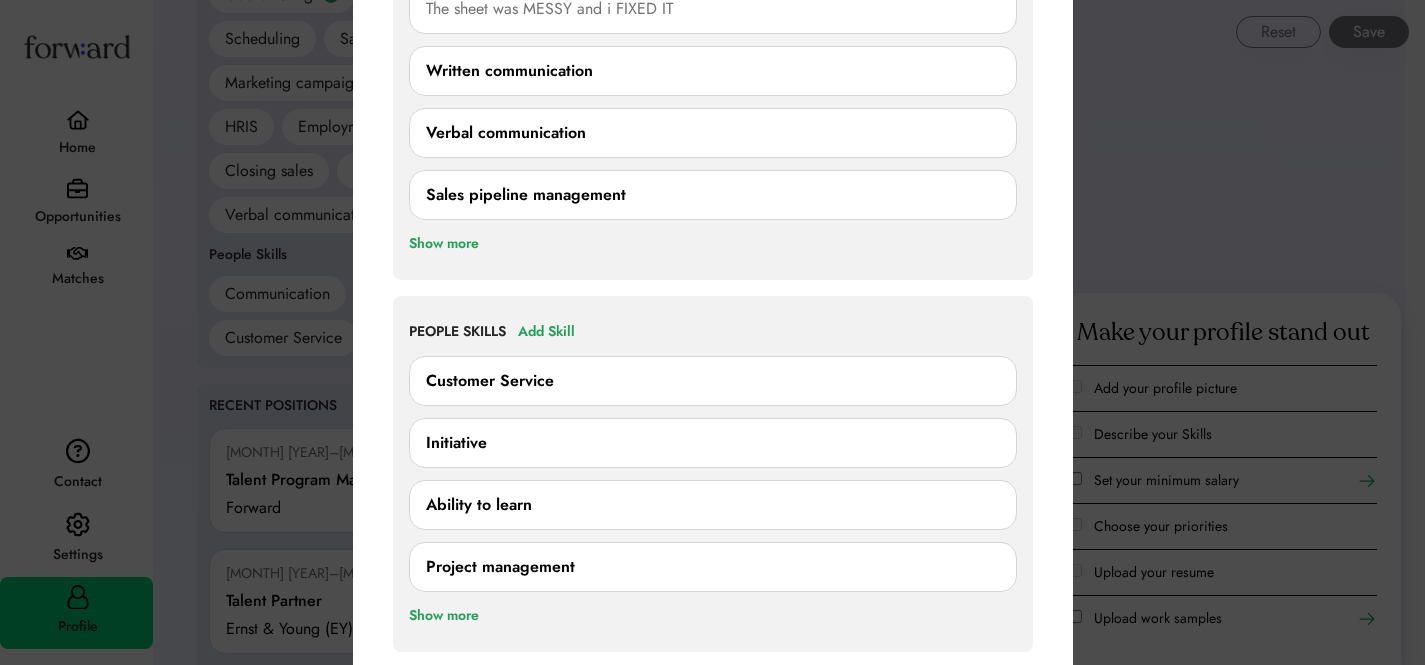 scroll, scrollTop: 1409, scrollLeft: 0, axis: vertical 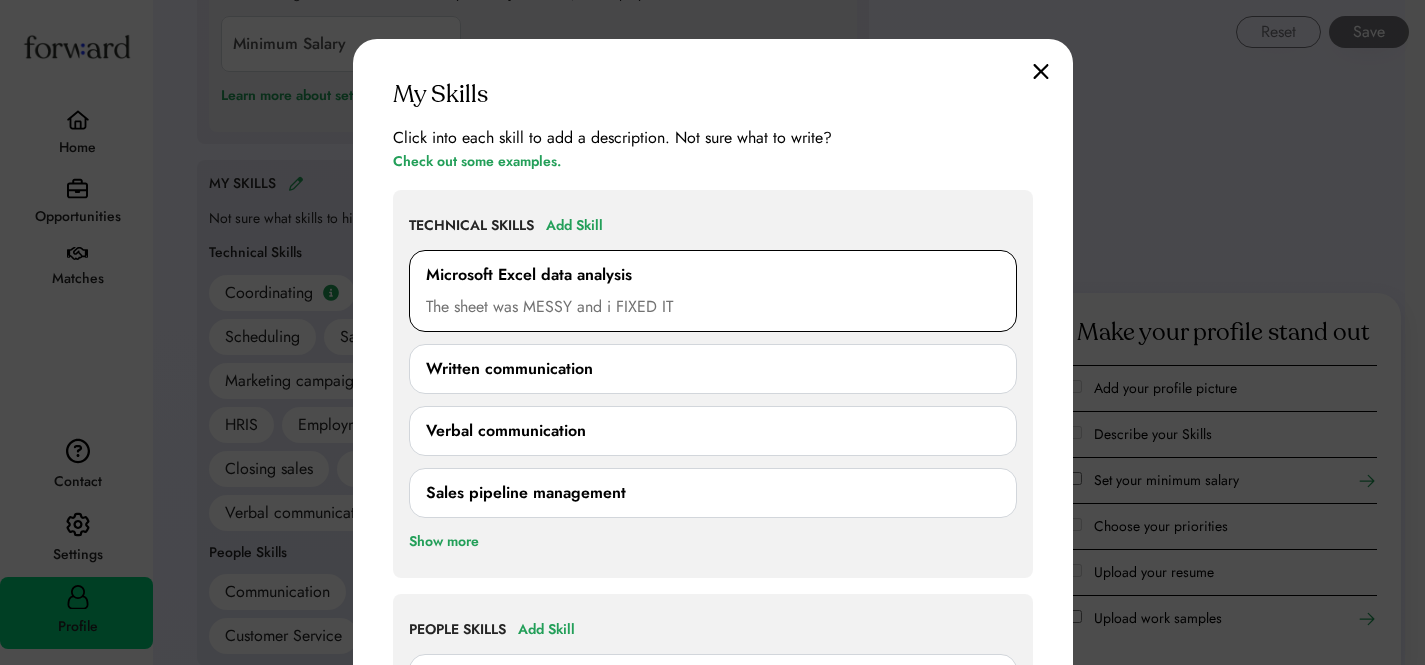 click on "Microsoft Excel data analysis The sheet was MESSY and i FIXED IT" at bounding box center [713, 291] 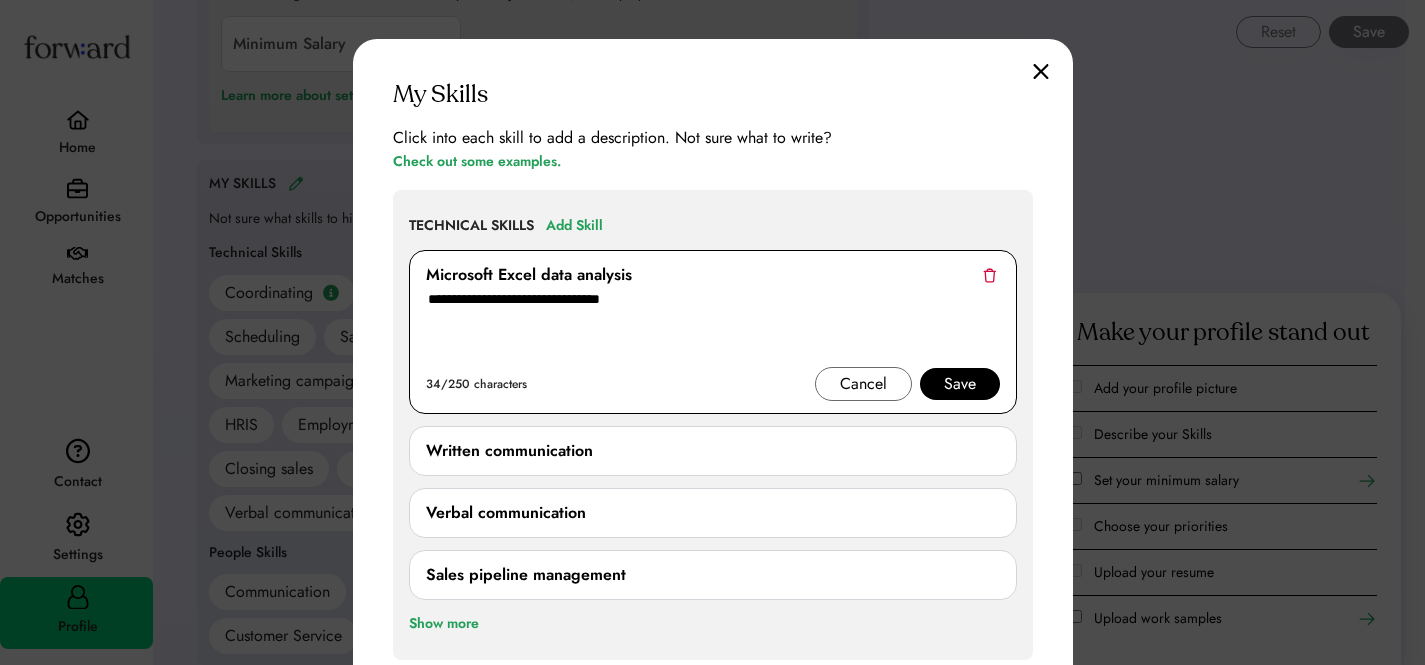 click on "**********" at bounding box center [713, 327] 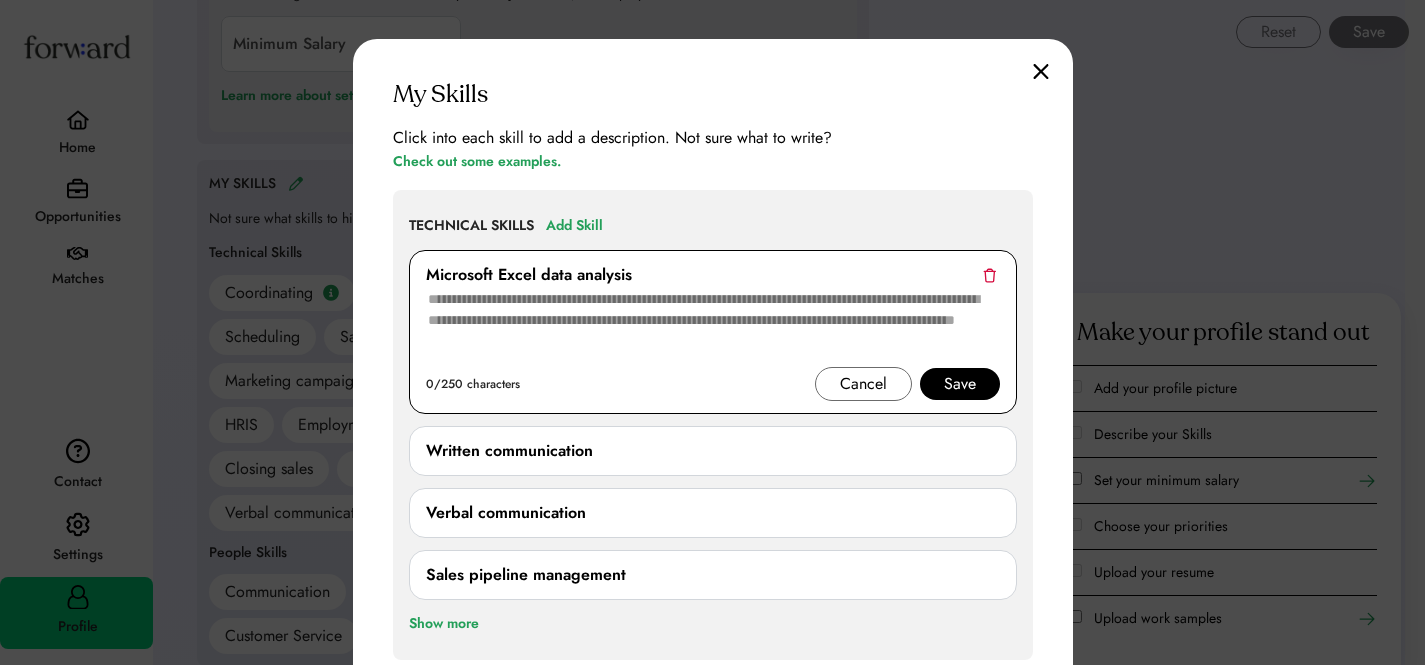 type 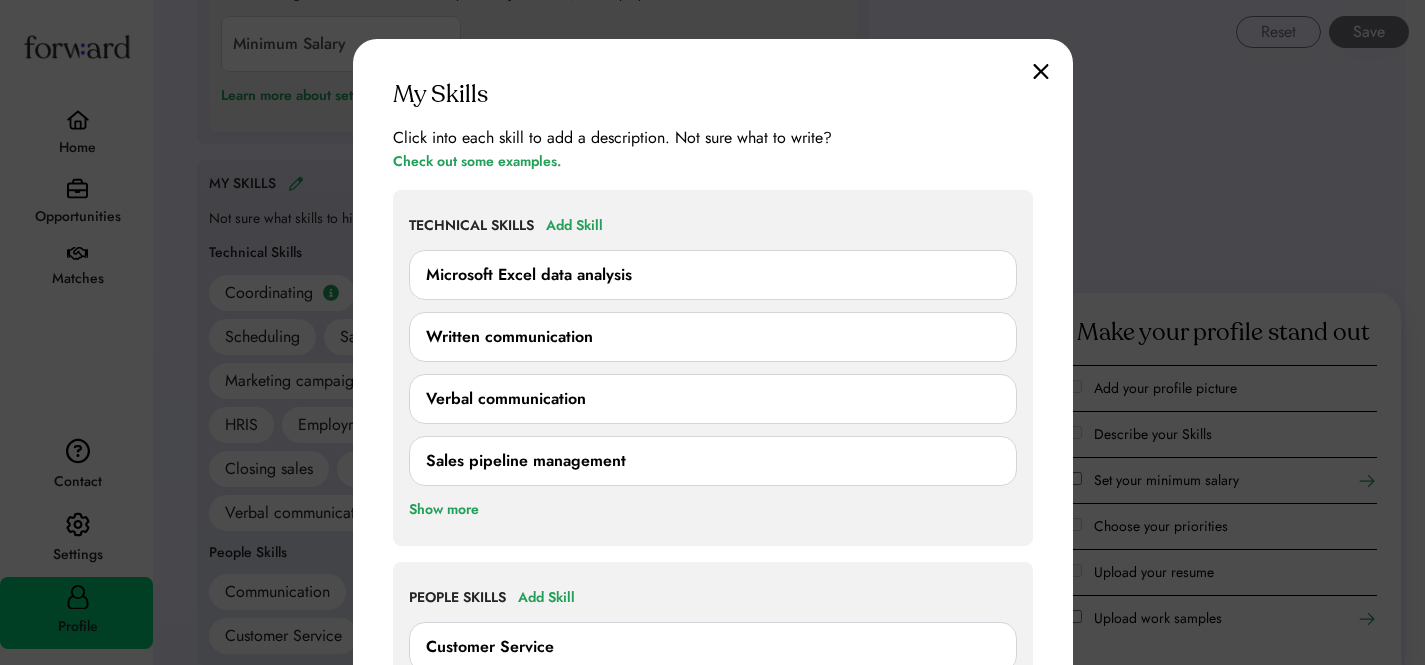 click at bounding box center [1041, 71] 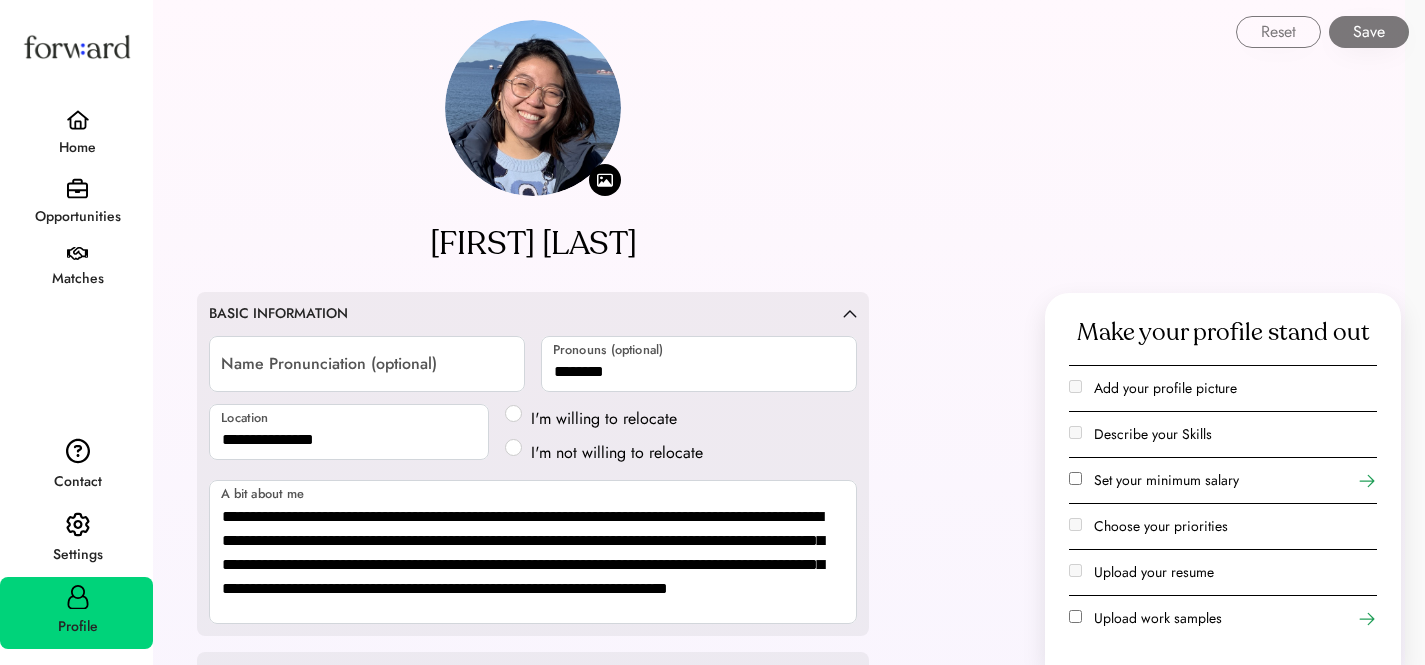 scroll, scrollTop: 0, scrollLeft: 0, axis: both 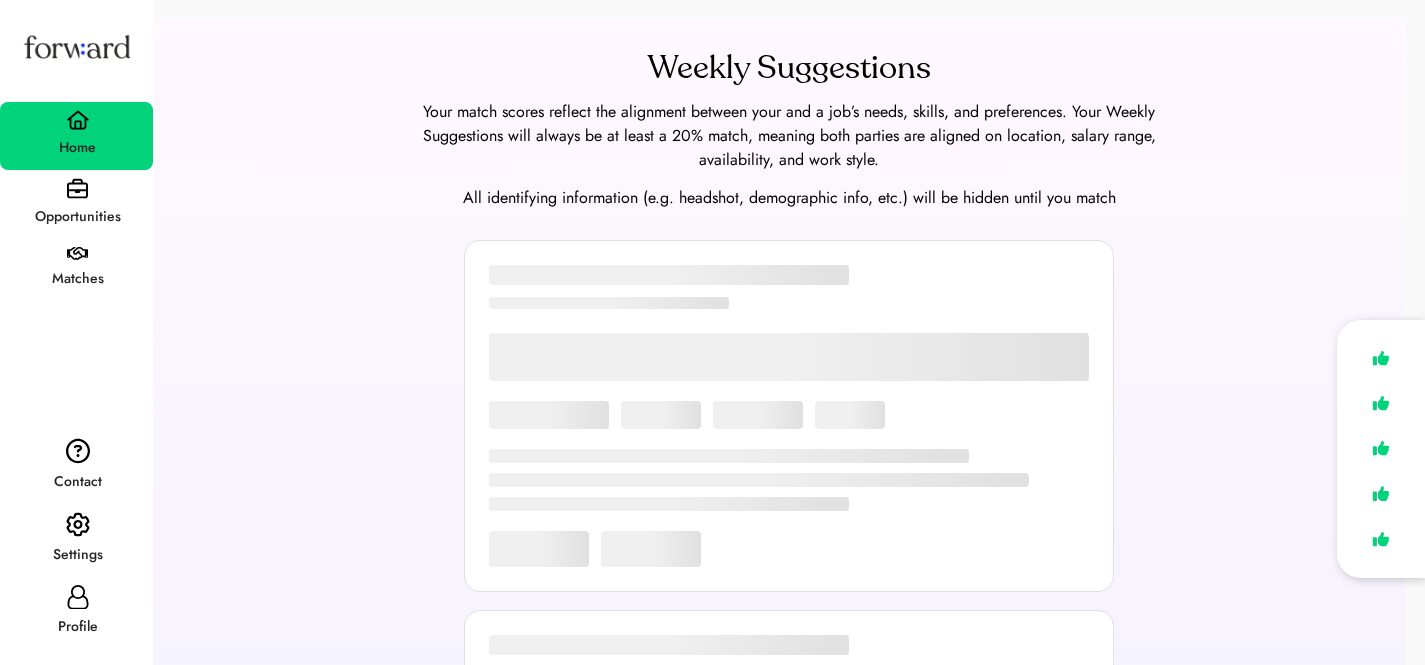 click on "Settings" at bounding box center (77, 555) 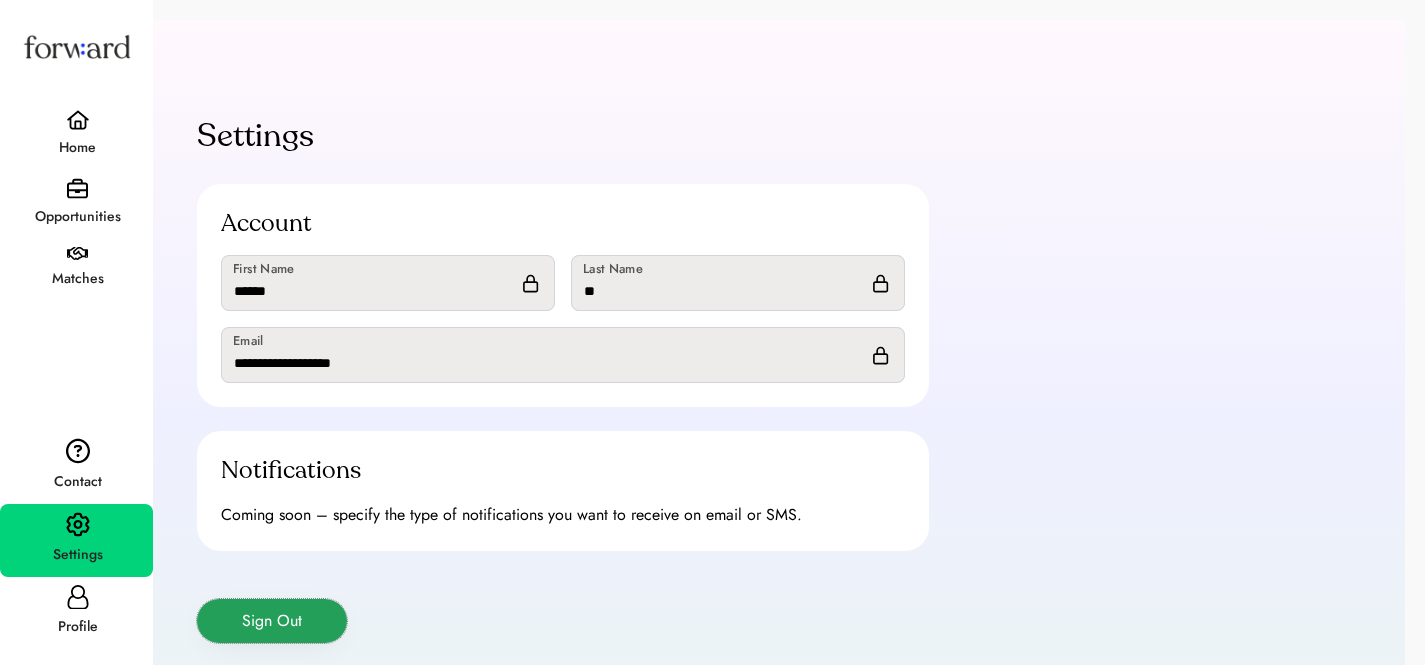 click on "Sign Out" at bounding box center [272, 621] 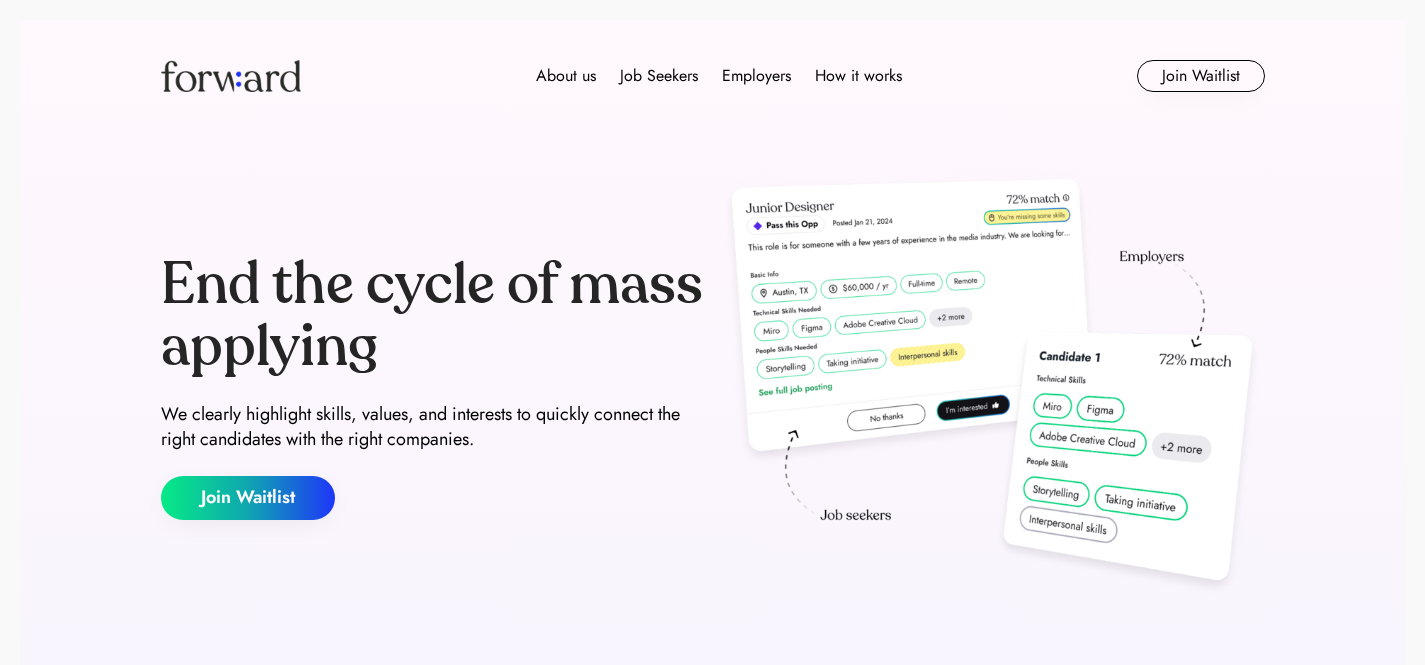 scroll, scrollTop: 0, scrollLeft: 0, axis: both 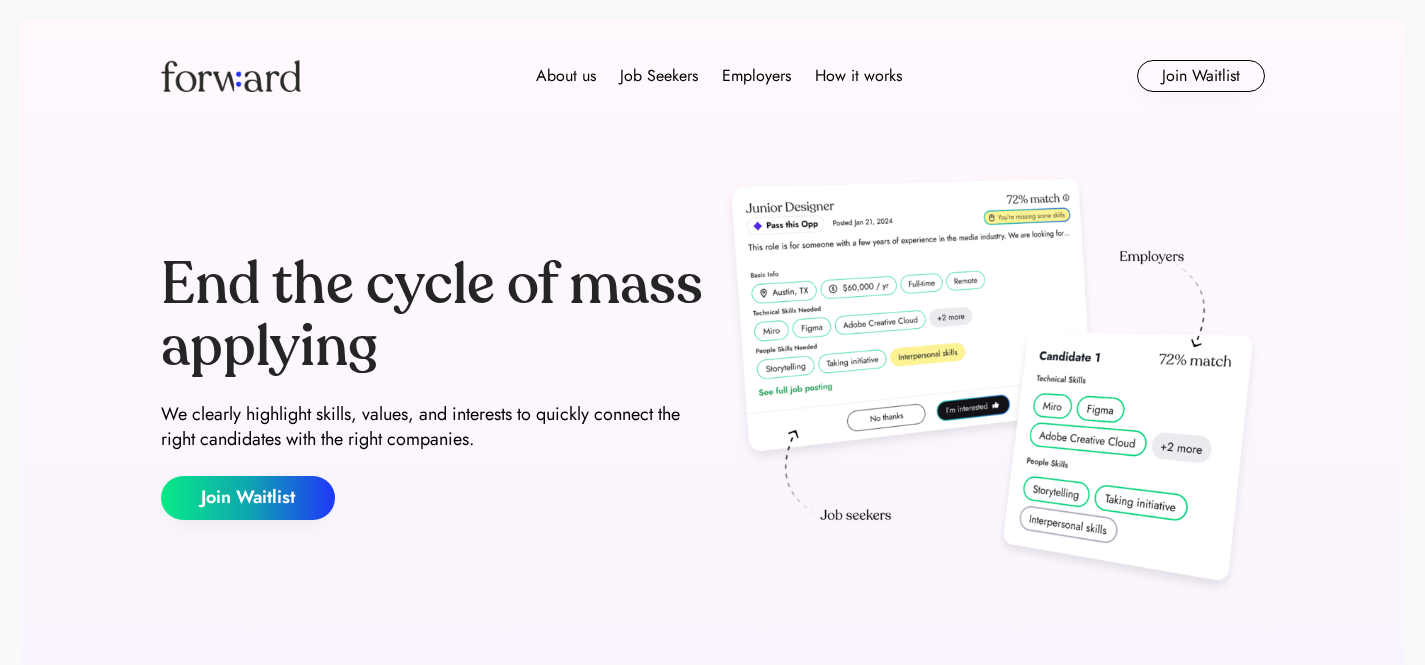 click on "About us Job Seekers Employers How it works Join Waitlist" at bounding box center [713, 76] 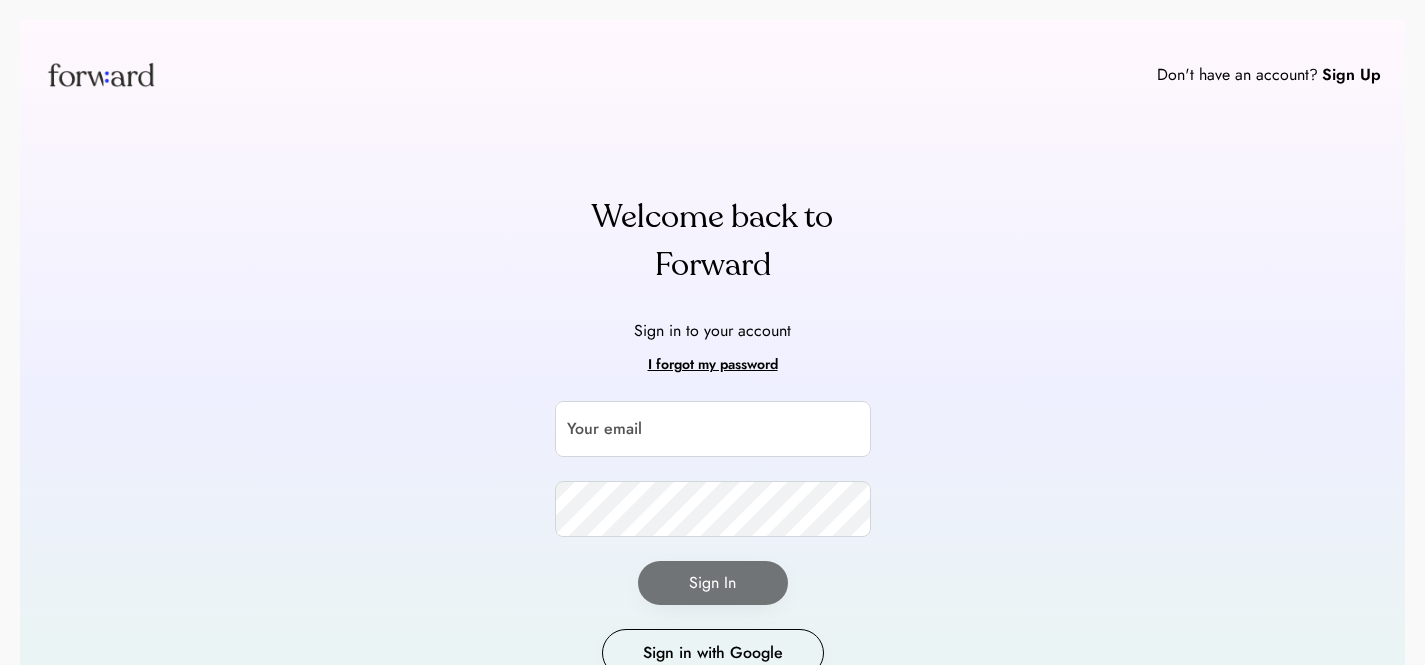 scroll, scrollTop: 0, scrollLeft: 0, axis: both 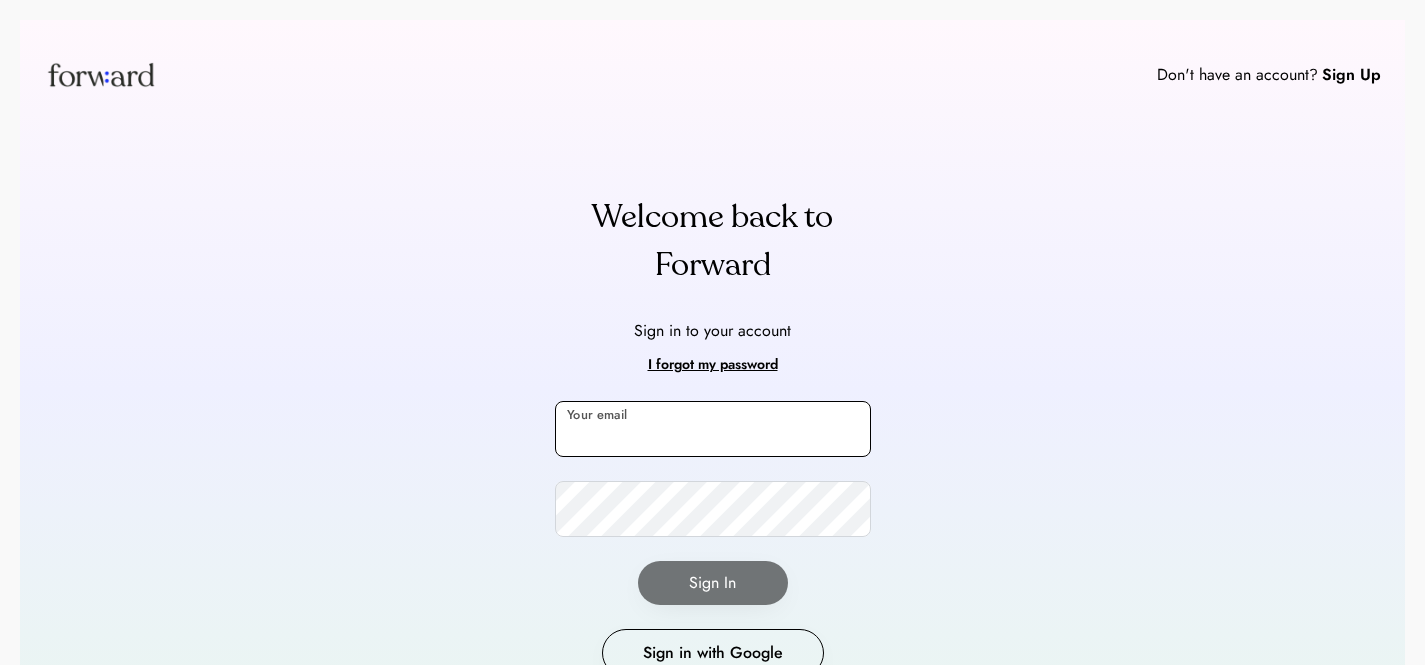 click at bounding box center (713, 429) 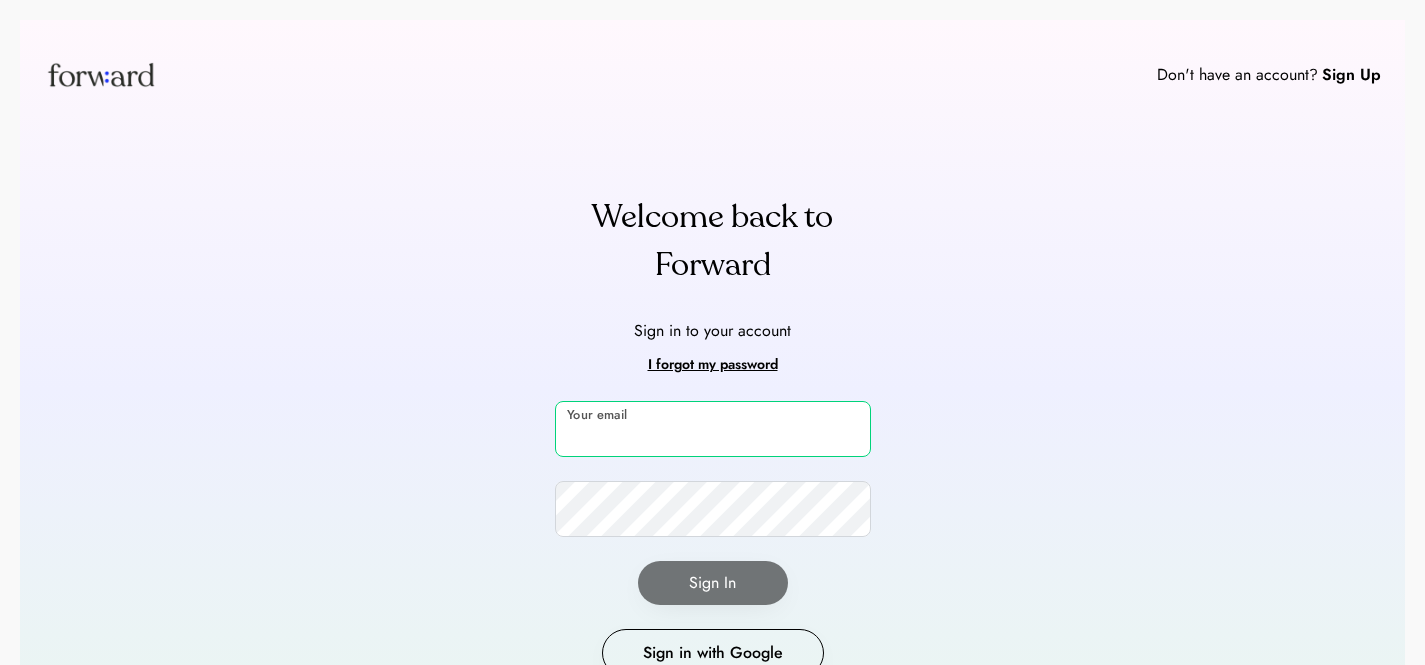 paste on "**********" 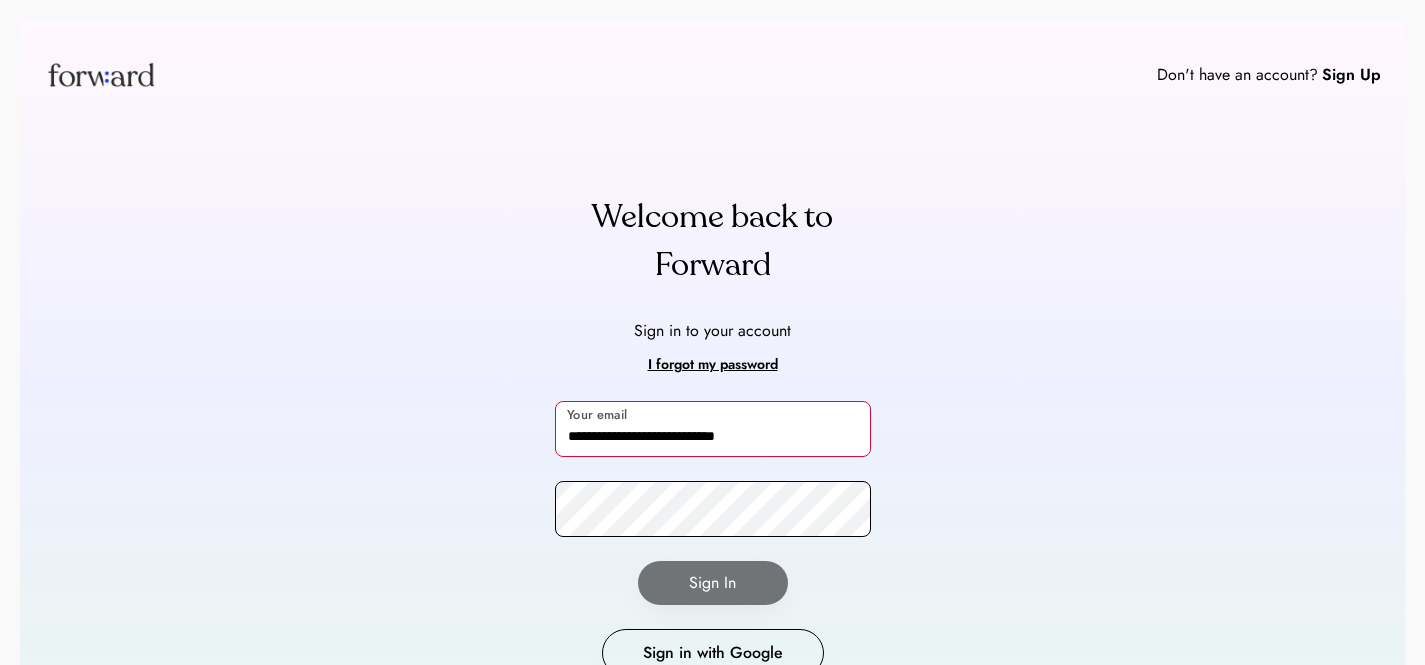 type on "**********" 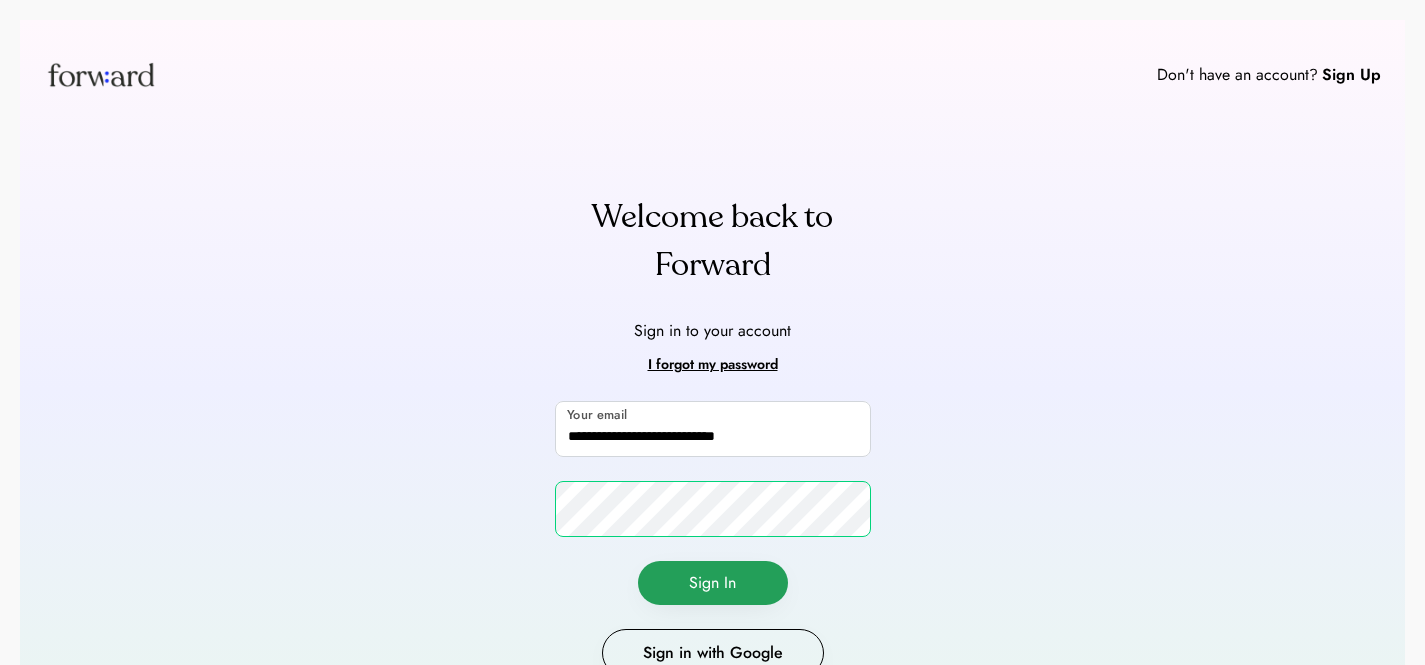 click on "Sign In" at bounding box center [713, 583] 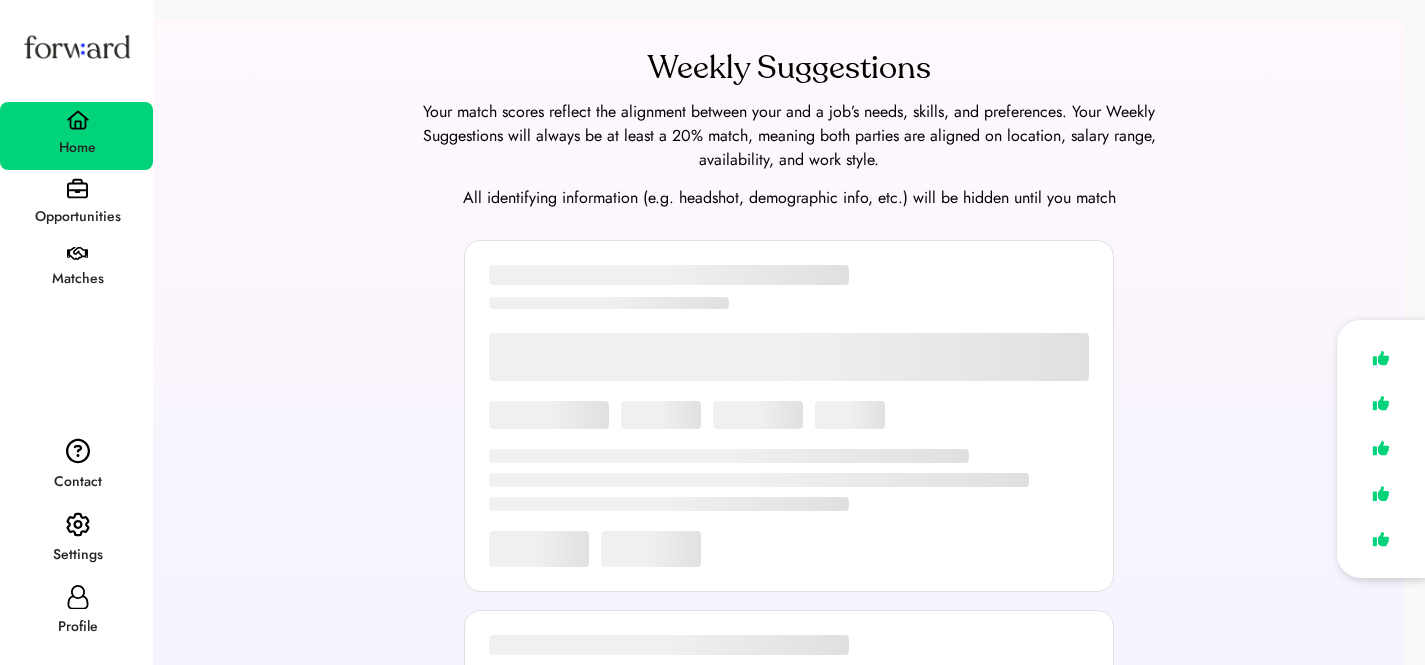 scroll, scrollTop: 0, scrollLeft: 0, axis: both 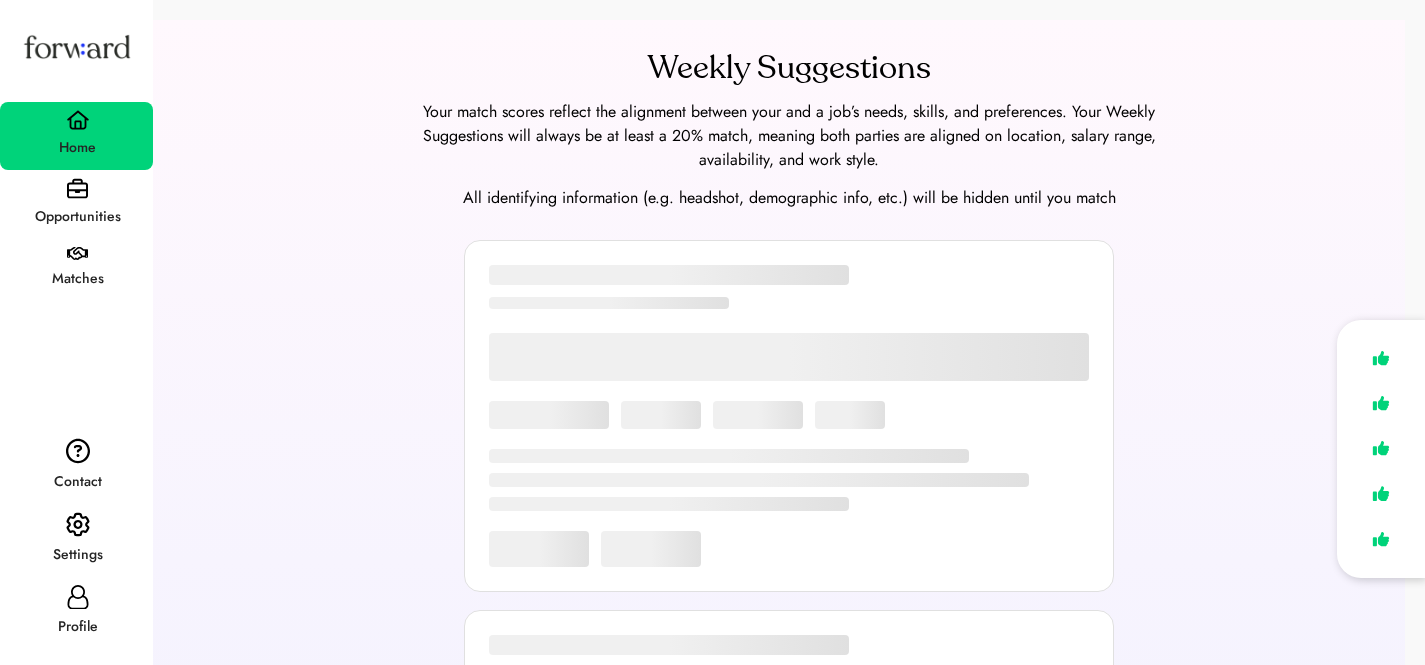click at bounding box center (77, 597) 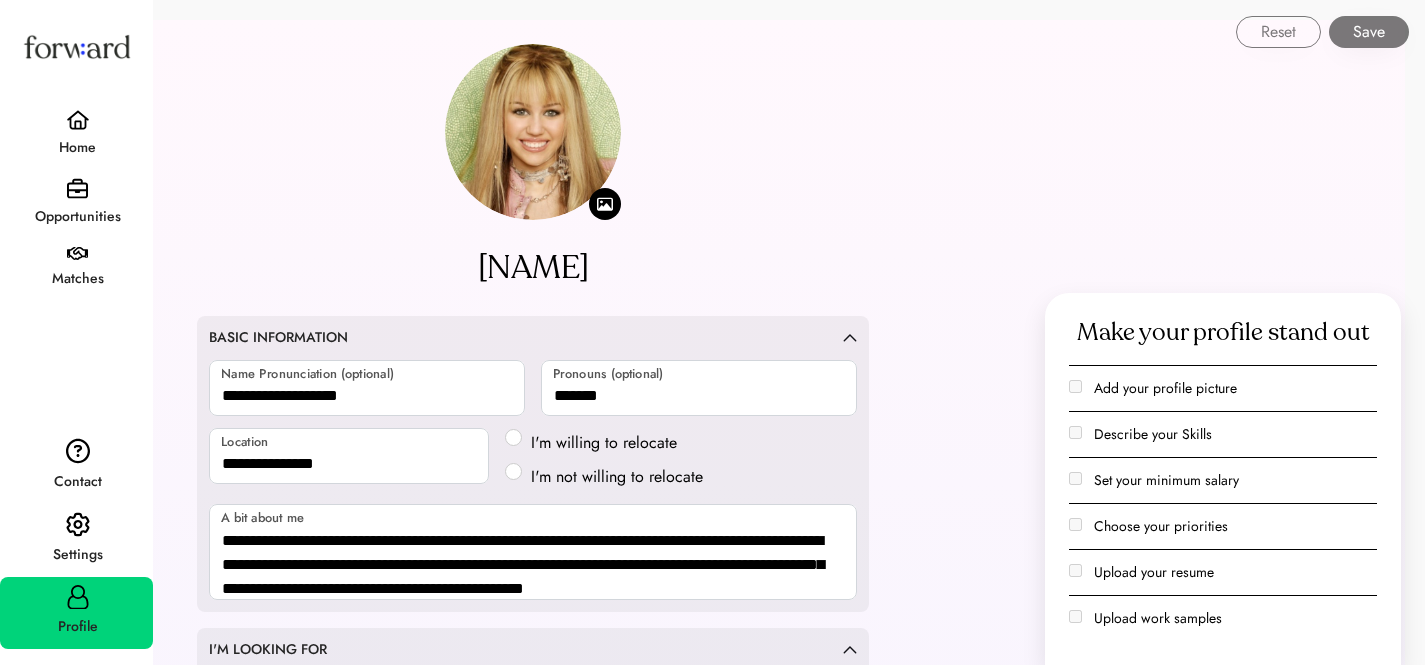 click on "**********" at bounding box center (533, 1871) 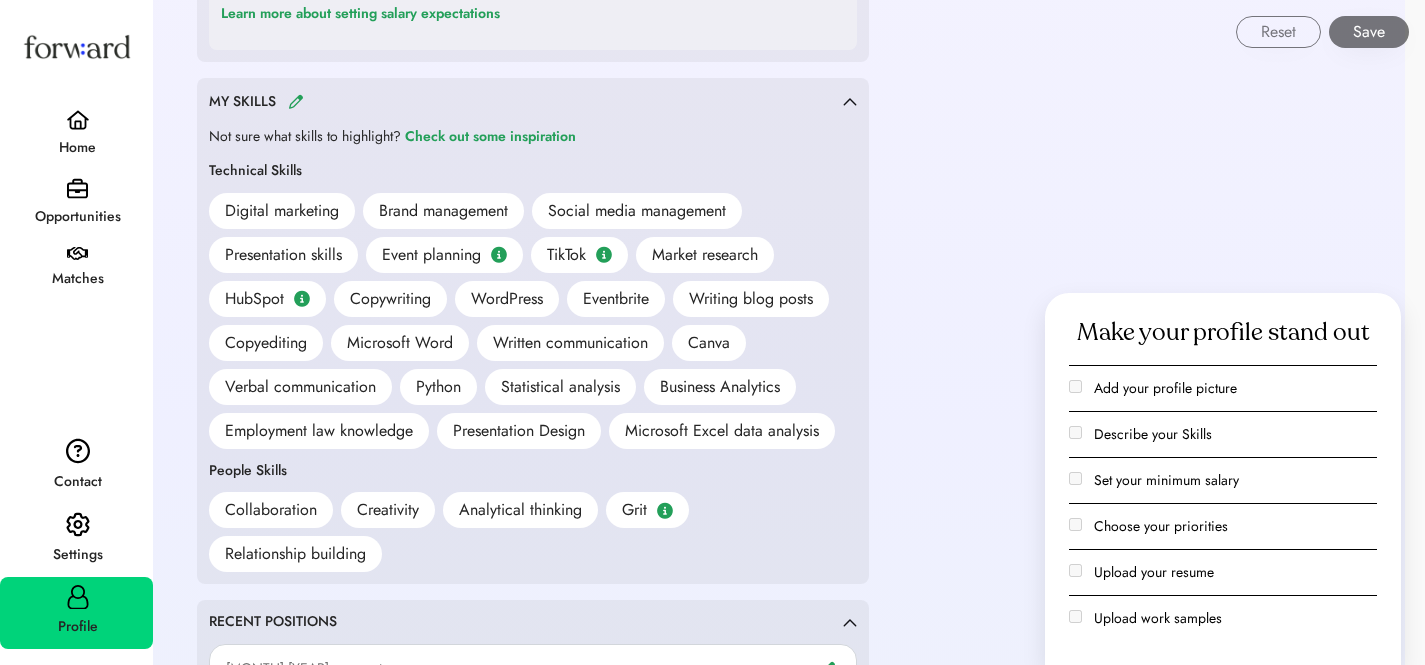 scroll, scrollTop: 1449, scrollLeft: 0, axis: vertical 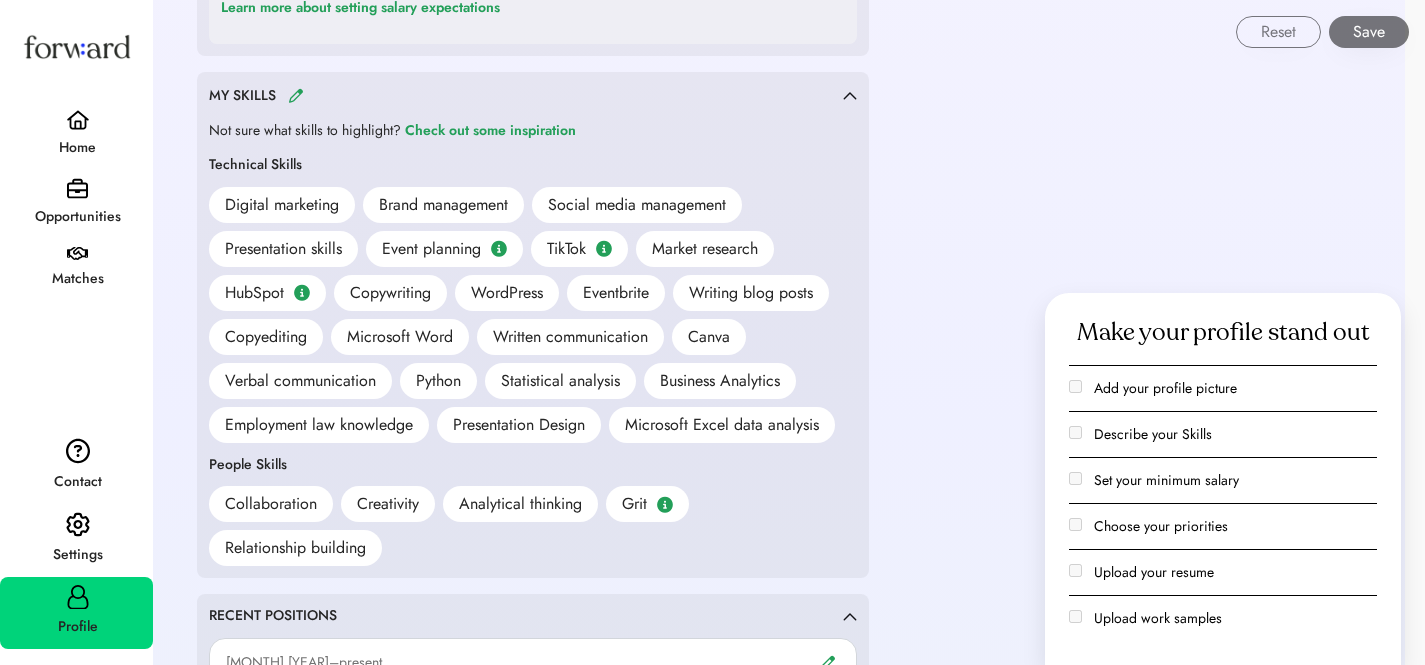 click at bounding box center (296, 95) 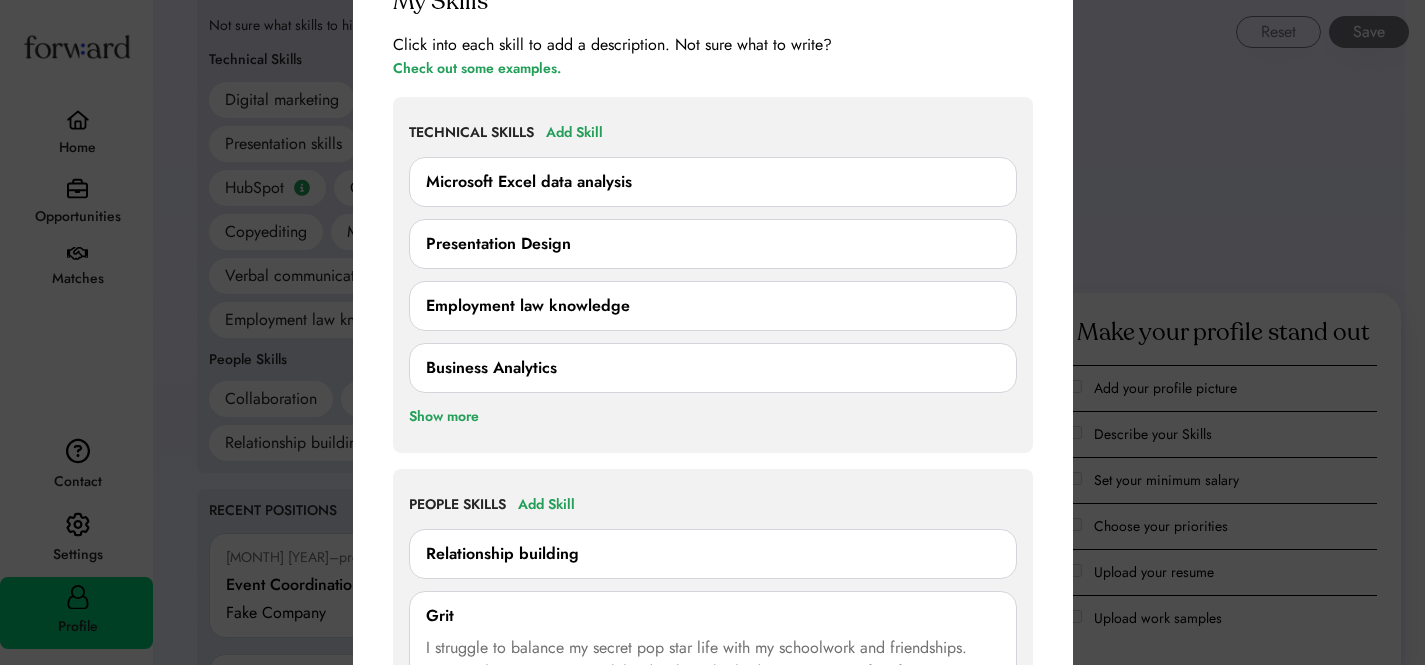 scroll, scrollTop: 1582, scrollLeft: 0, axis: vertical 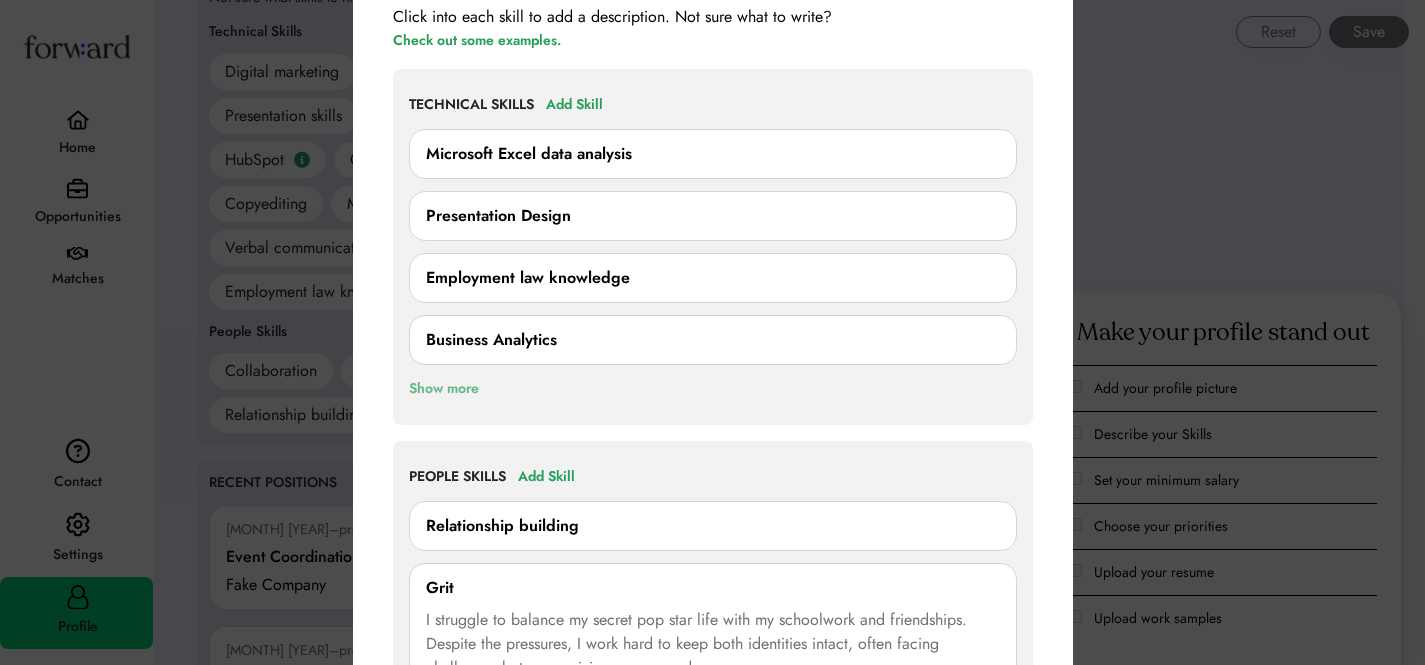 click on "Show more" at bounding box center [444, 389] 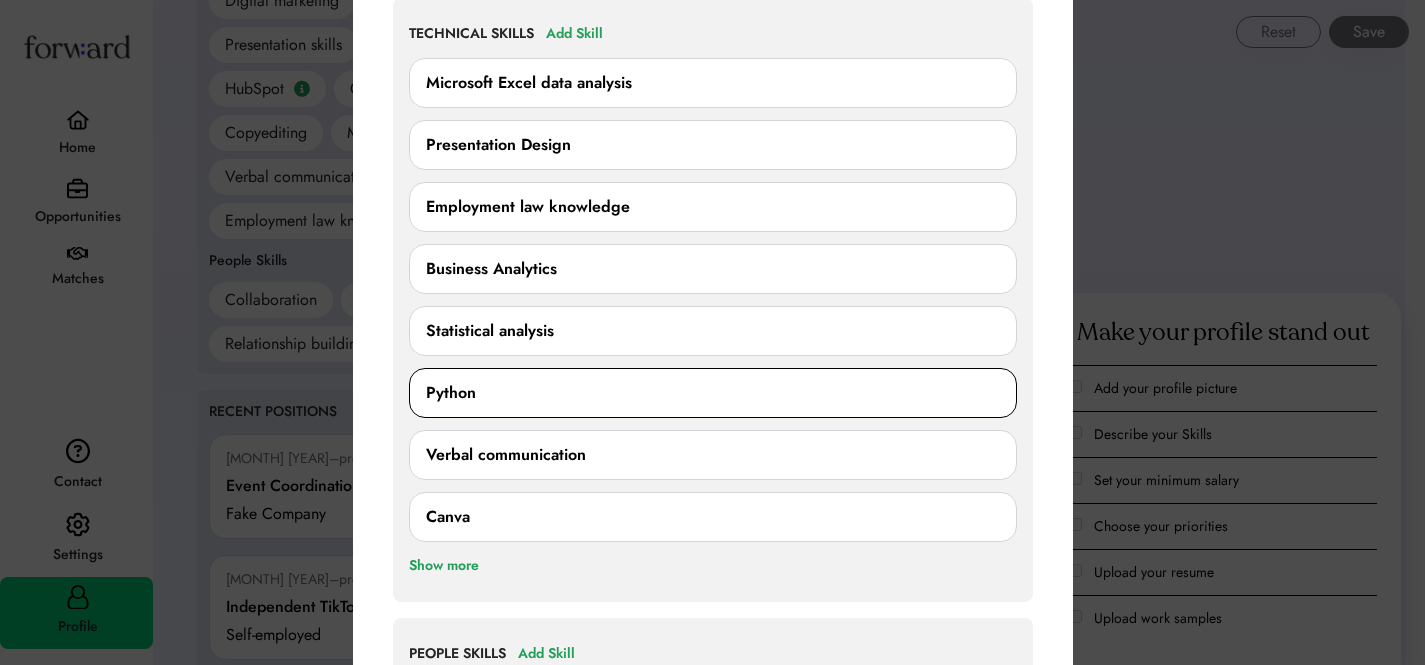 scroll, scrollTop: 1697, scrollLeft: 0, axis: vertical 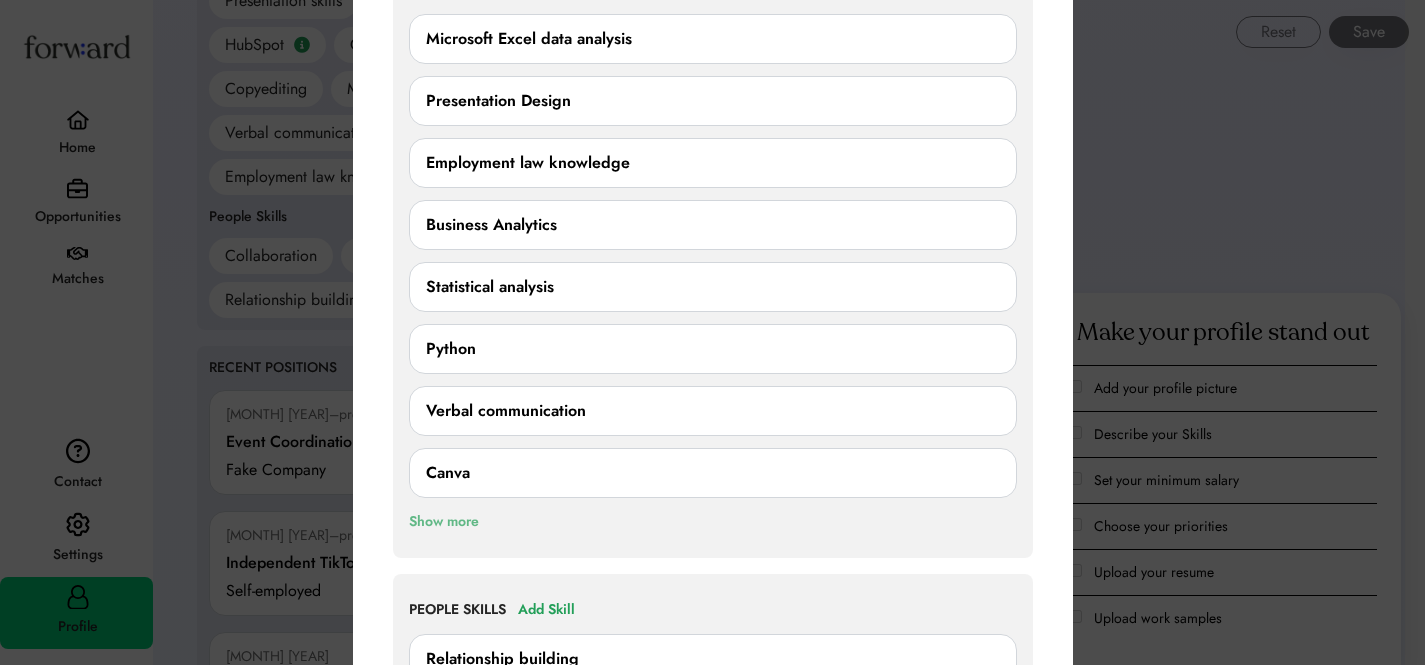 click on "Show more" at bounding box center [444, 522] 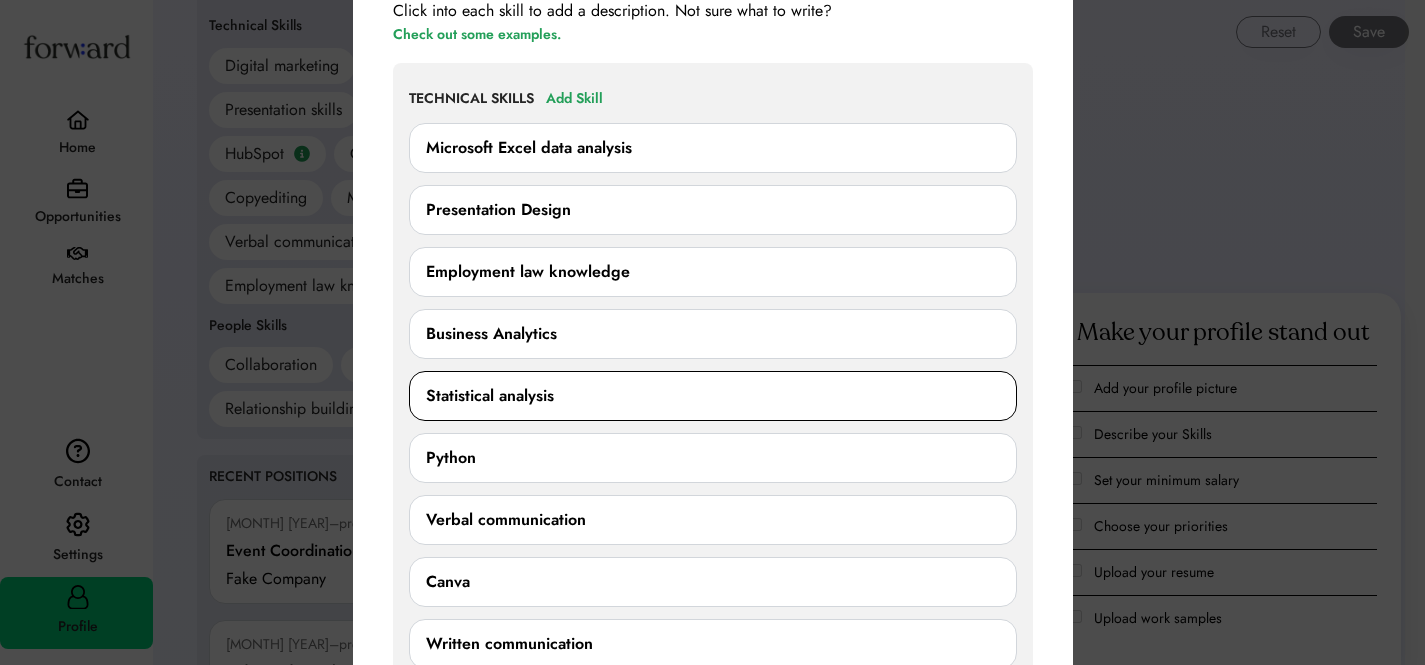 scroll, scrollTop: 1587, scrollLeft: 0, axis: vertical 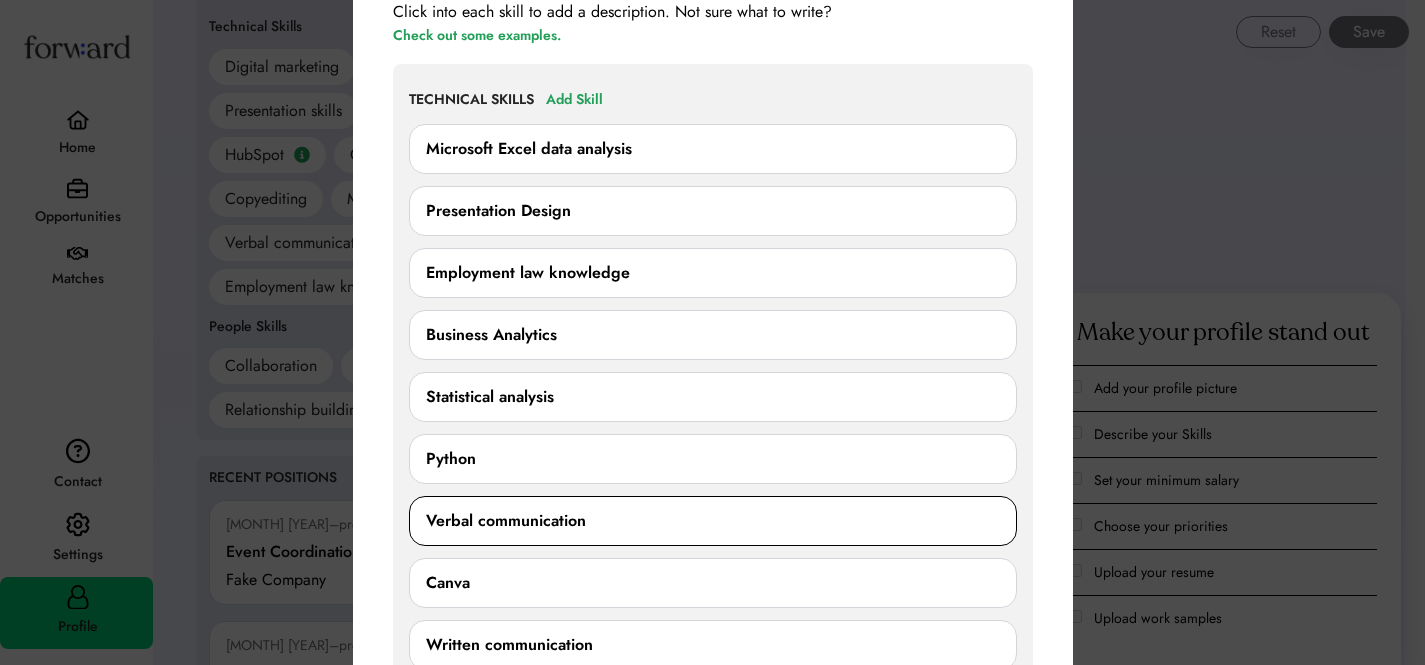 click on "Verbal communication" at bounding box center [506, 521] 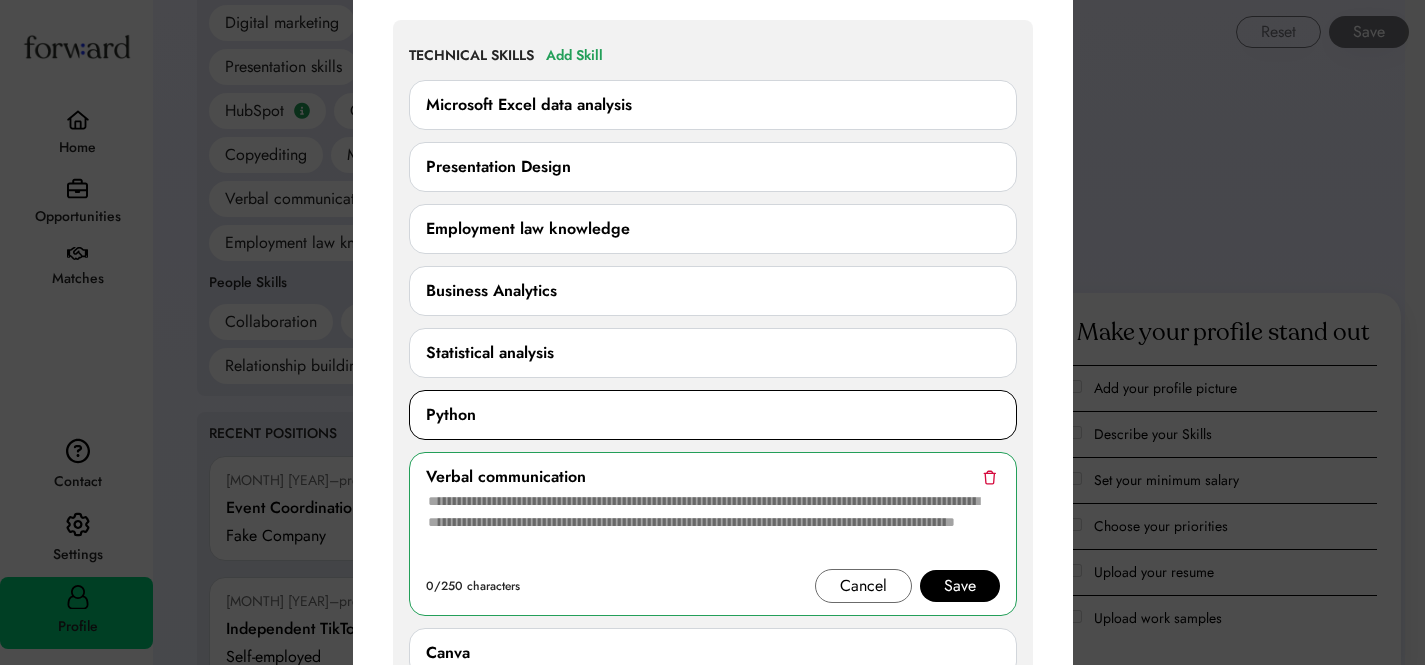 scroll, scrollTop: 1739, scrollLeft: 0, axis: vertical 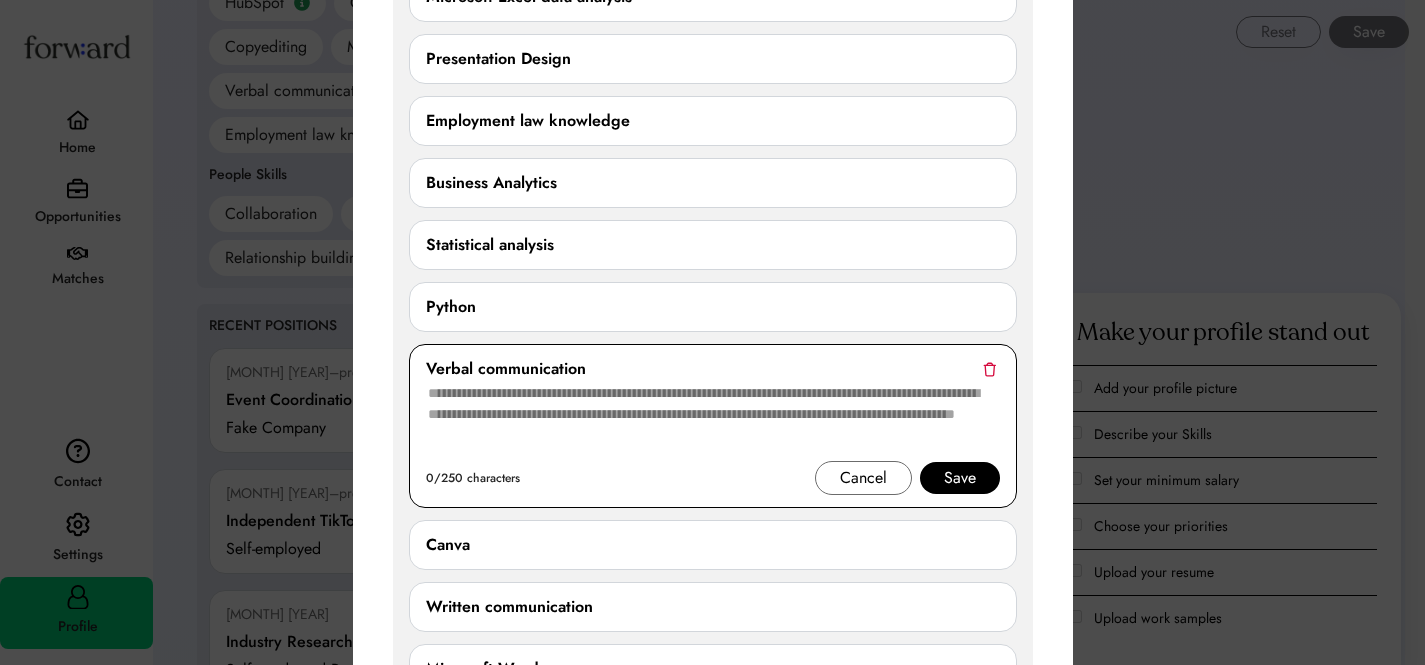 click at bounding box center [713, 421] 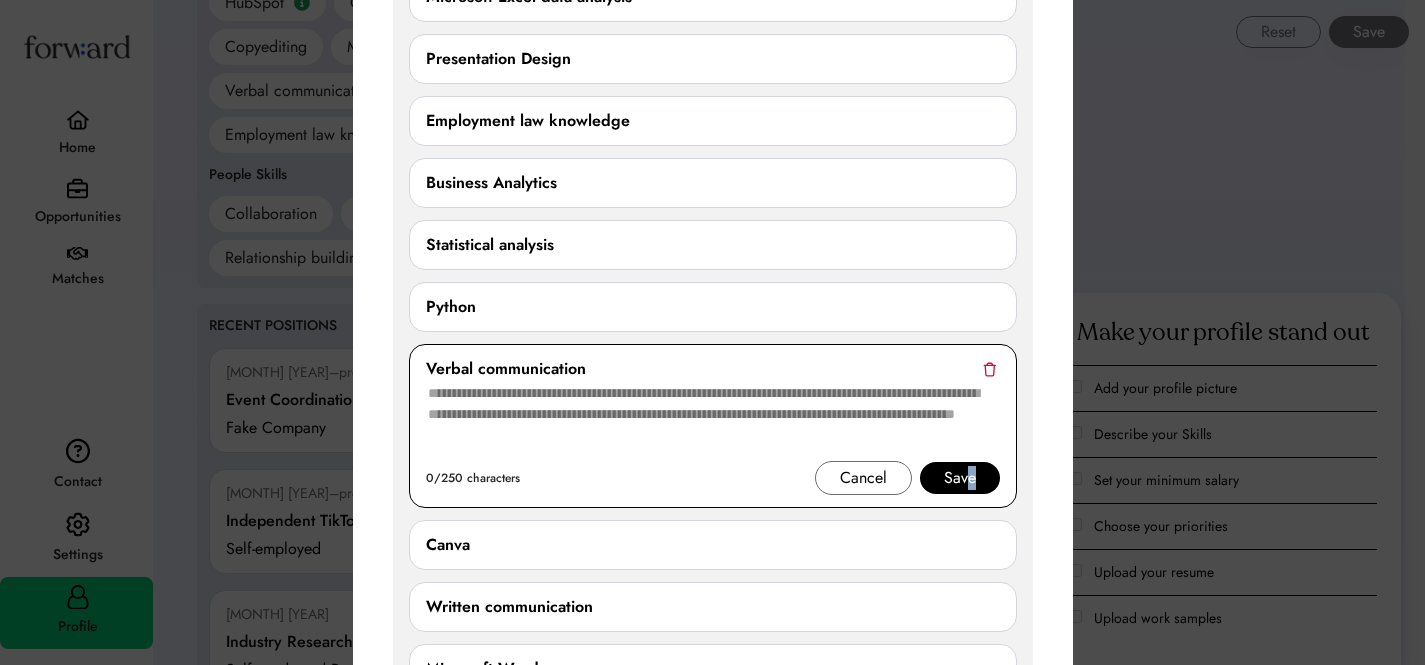 click on "Save" at bounding box center [960, 478] 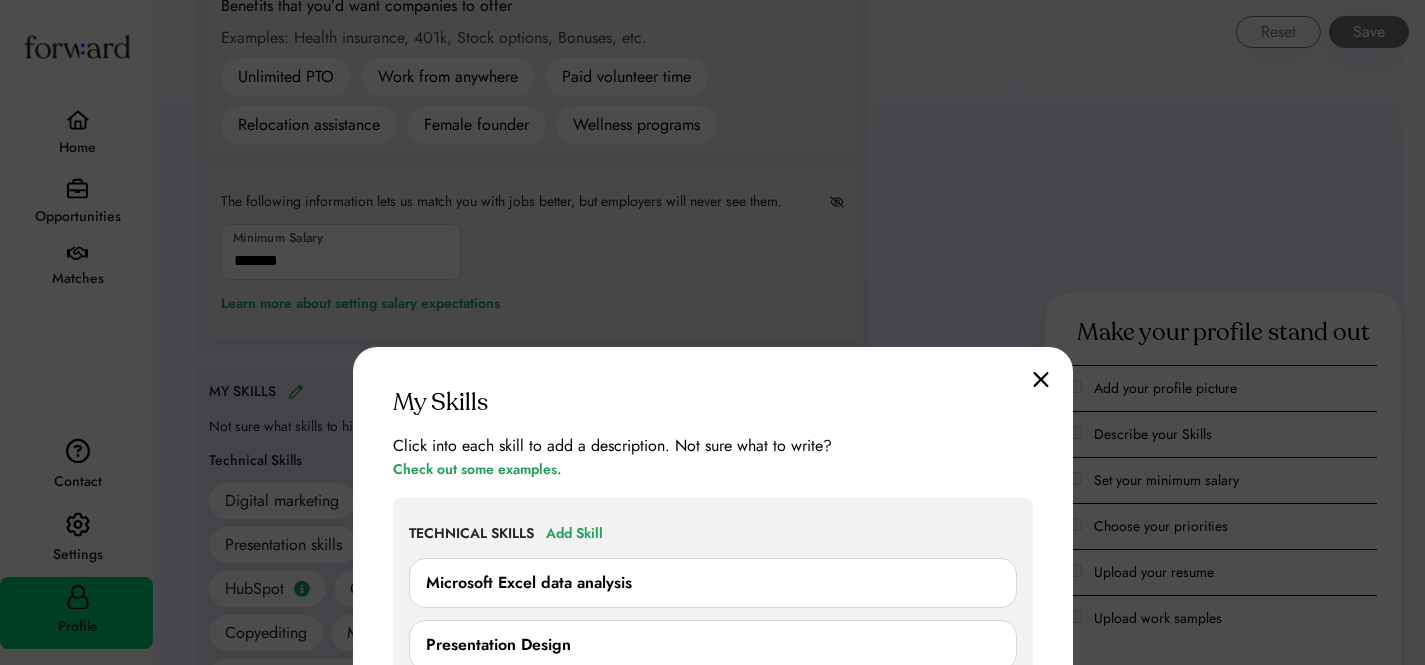 scroll, scrollTop: 1035, scrollLeft: 0, axis: vertical 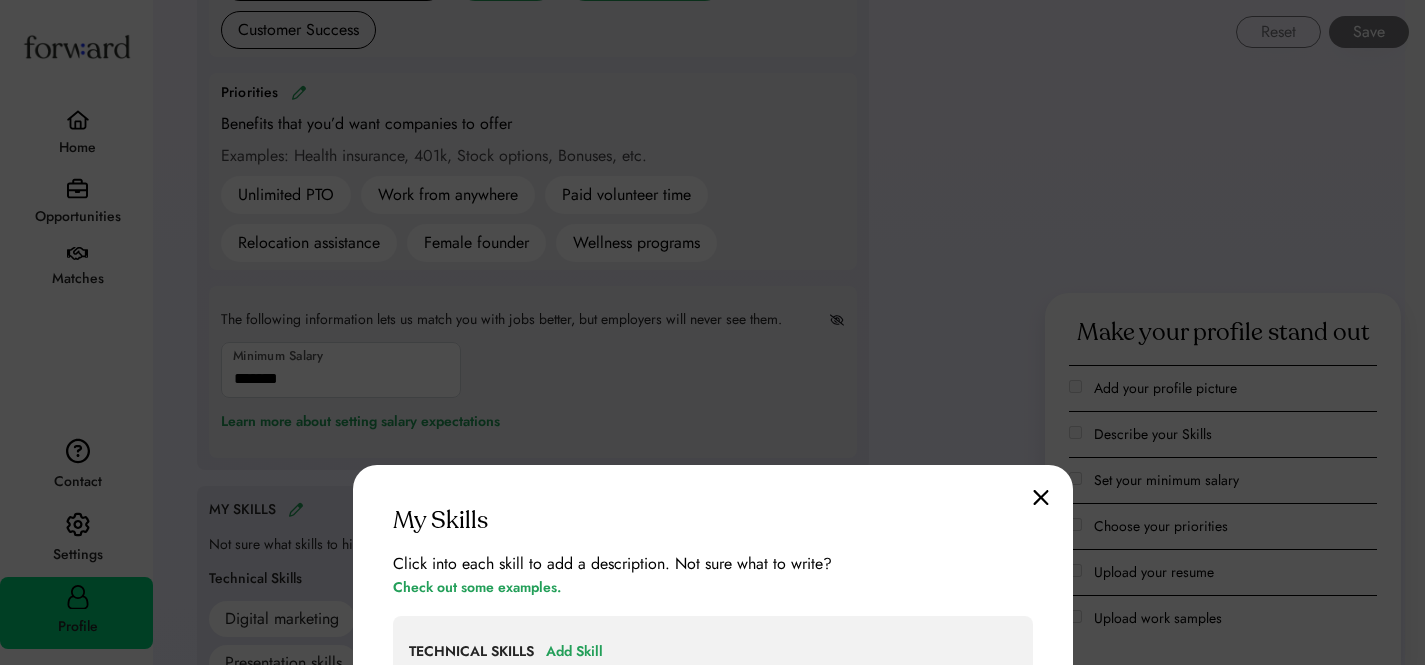 click at bounding box center [1041, 497] 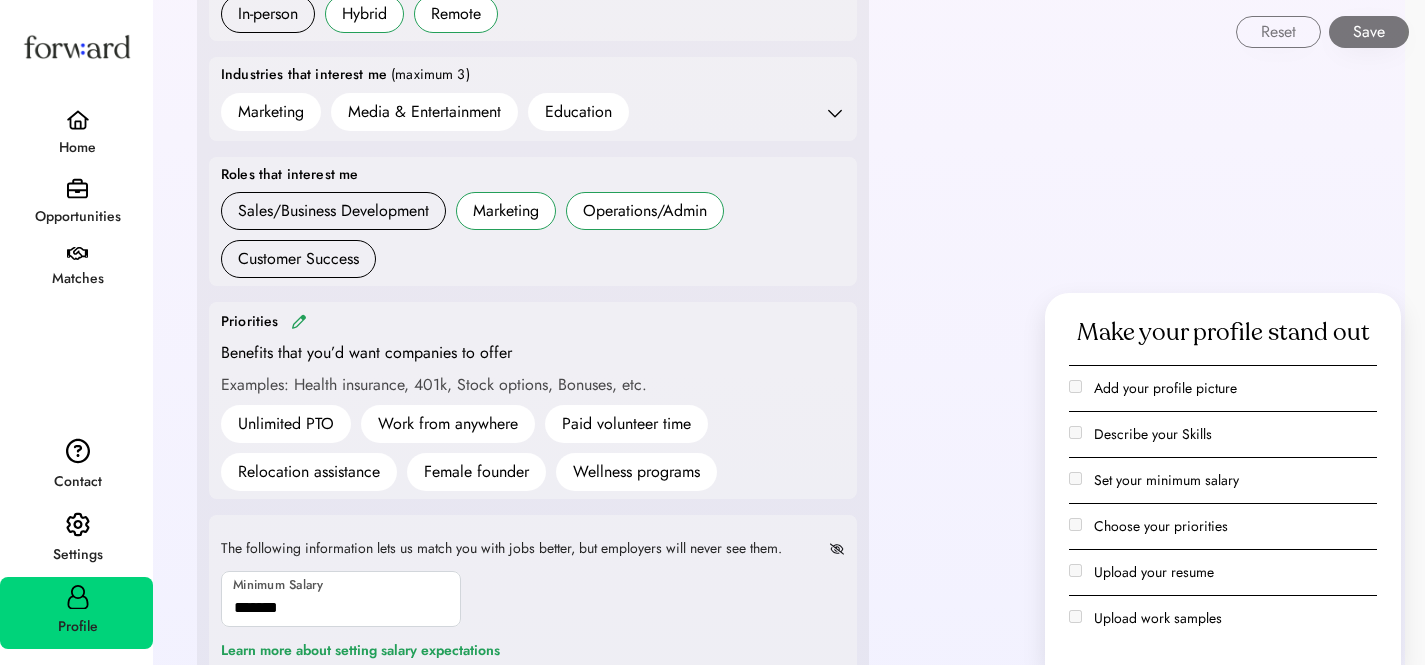 scroll, scrollTop: 1003, scrollLeft: 0, axis: vertical 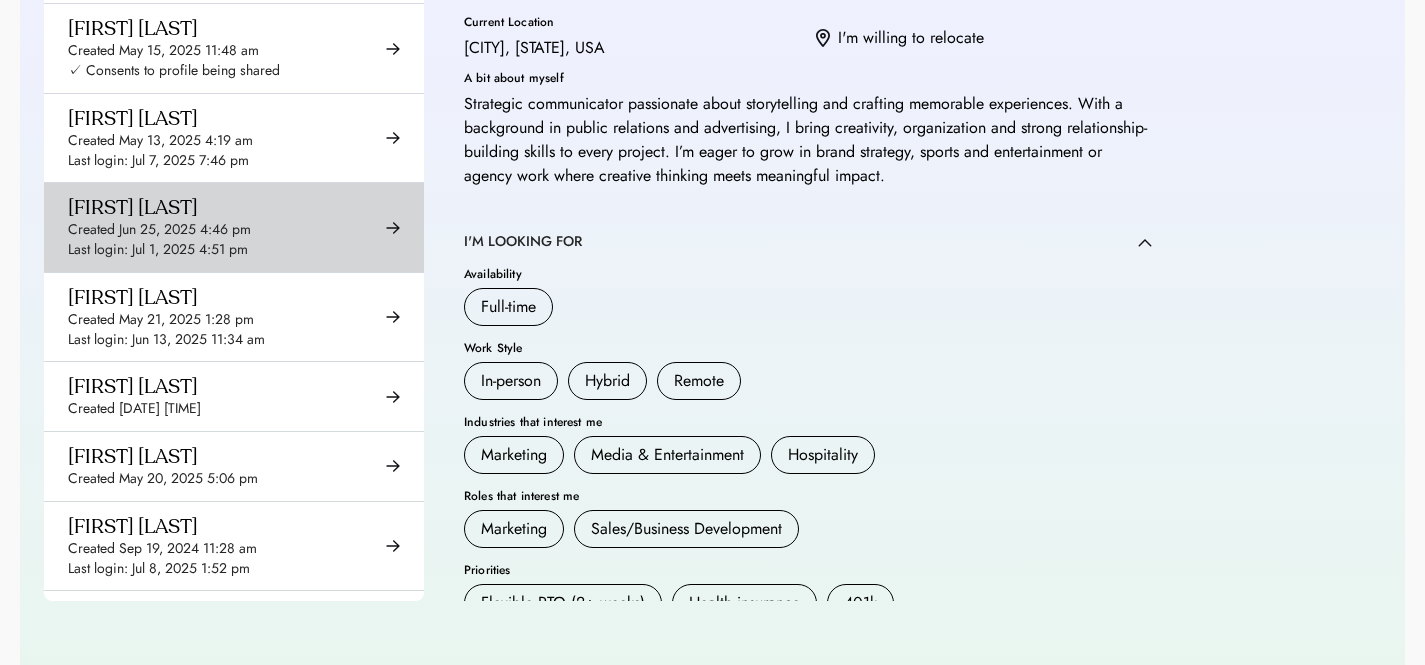 click on "Created Jun 25, 2025 4:46 pm" at bounding box center [159, 230] 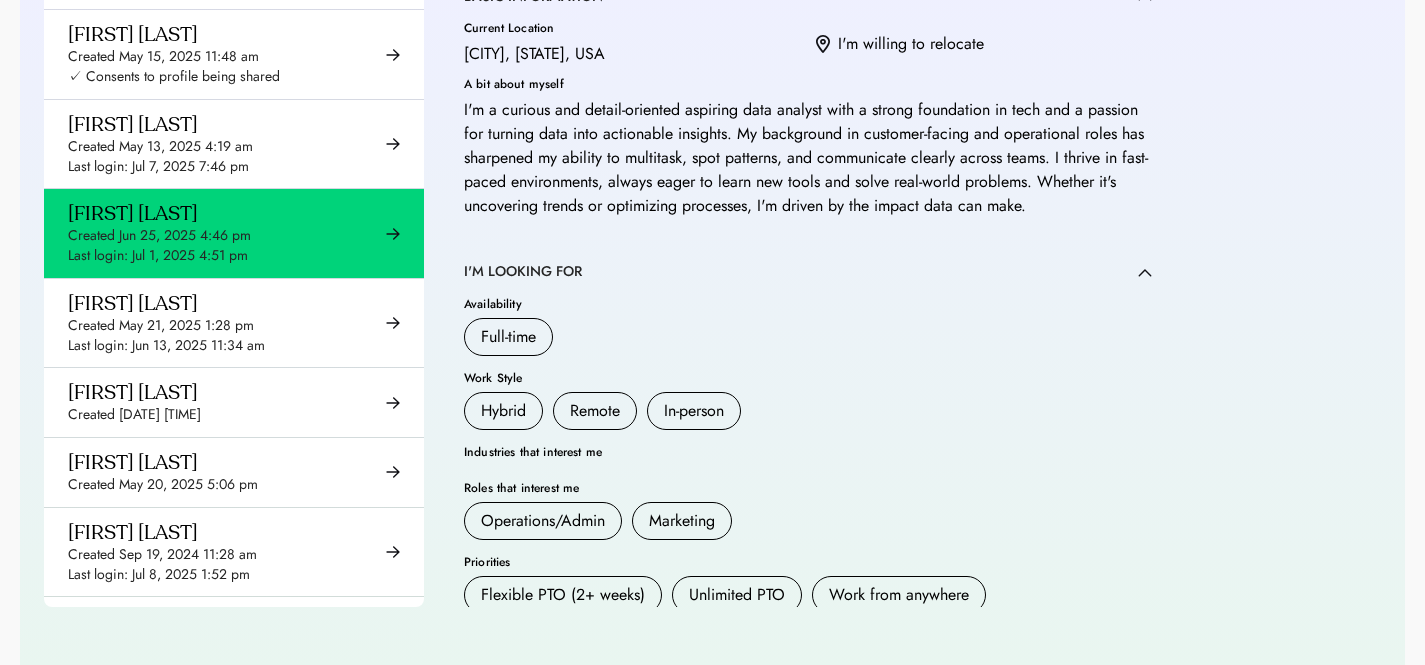 scroll, scrollTop: 393, scrollLeft: 0, axis: vertical 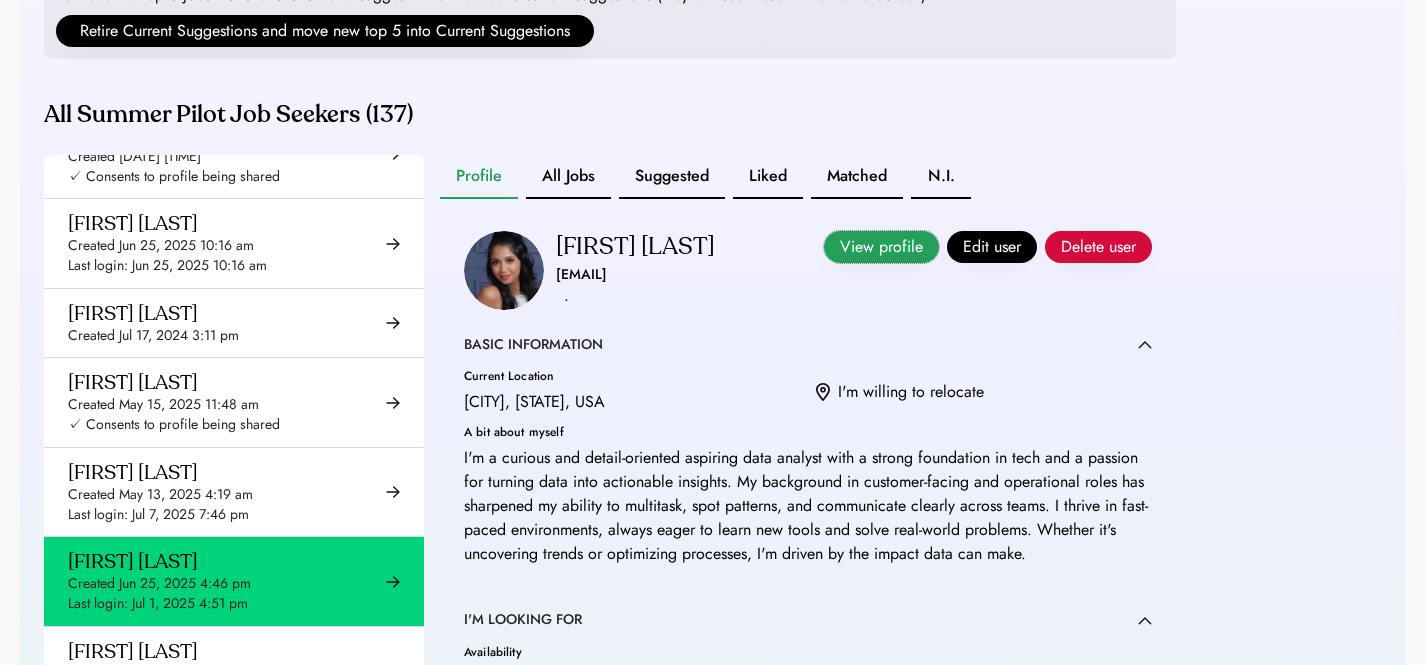click on "View profile" at bounding box center (881, 247) 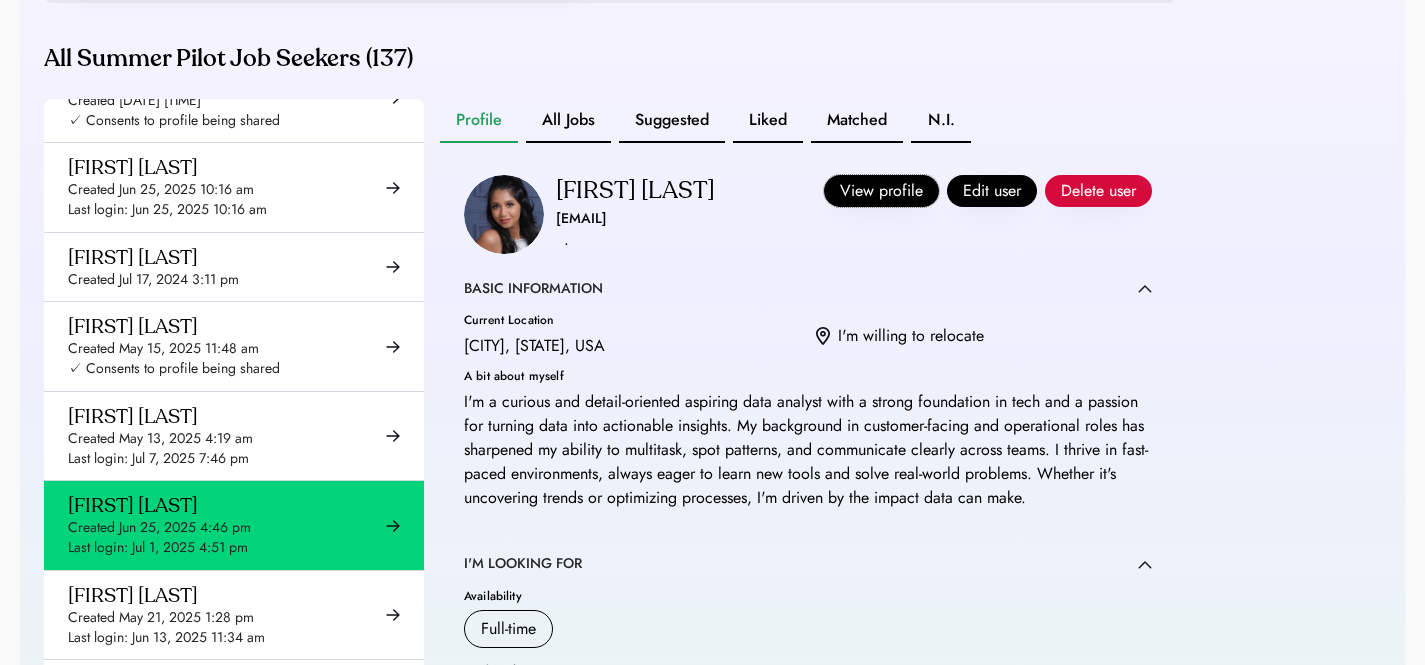 scroll, scrollTop: 559, scrollLeft: 0, axis: vertical 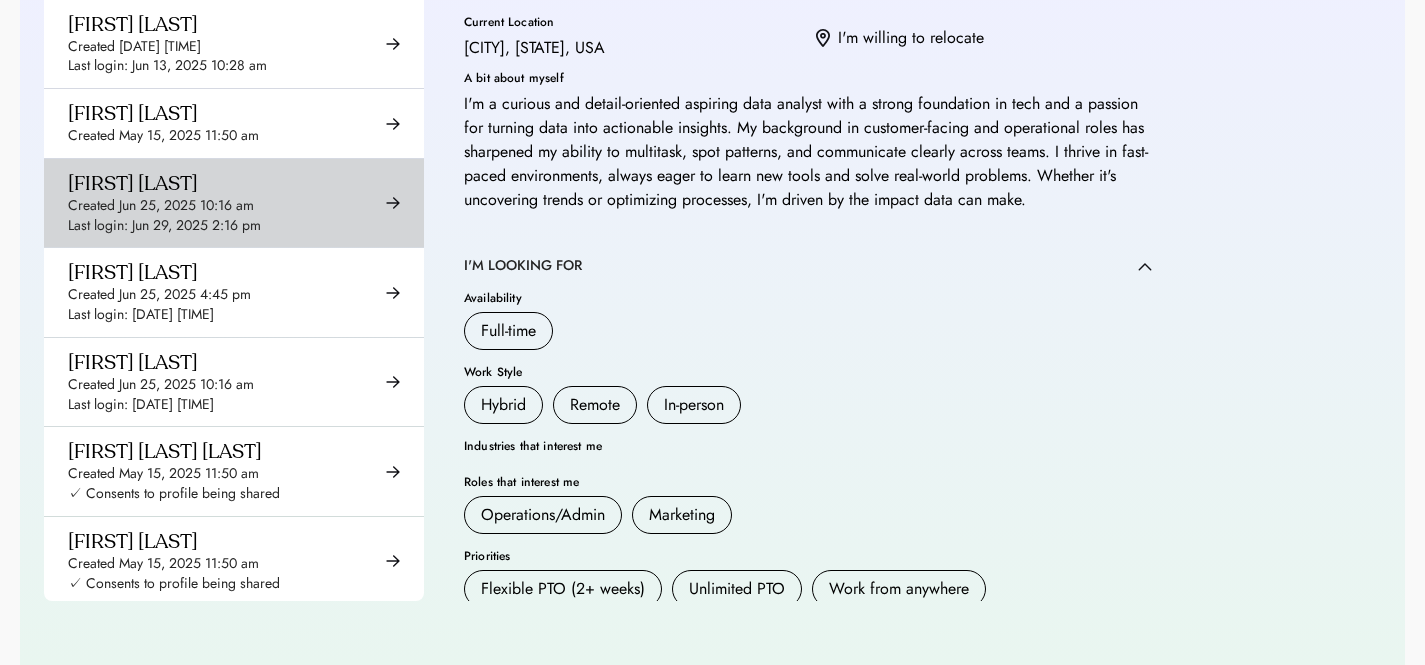 click on "Warren Yass Created Jun 25, 2025 10:16 am Last login: Jun 29, 2025 2:16 pm" at bounding box center [234, 203] 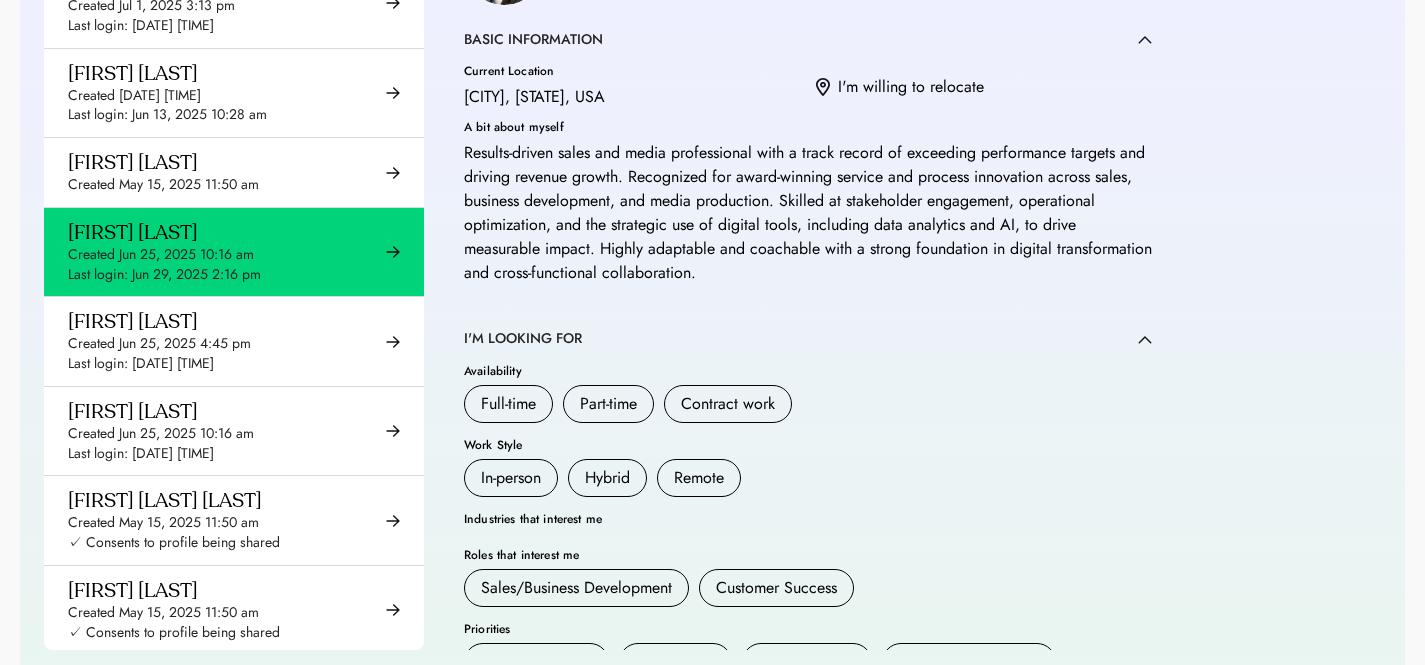 scroll, scrollTop: 398, scrollLeft: 0, axis: vertical 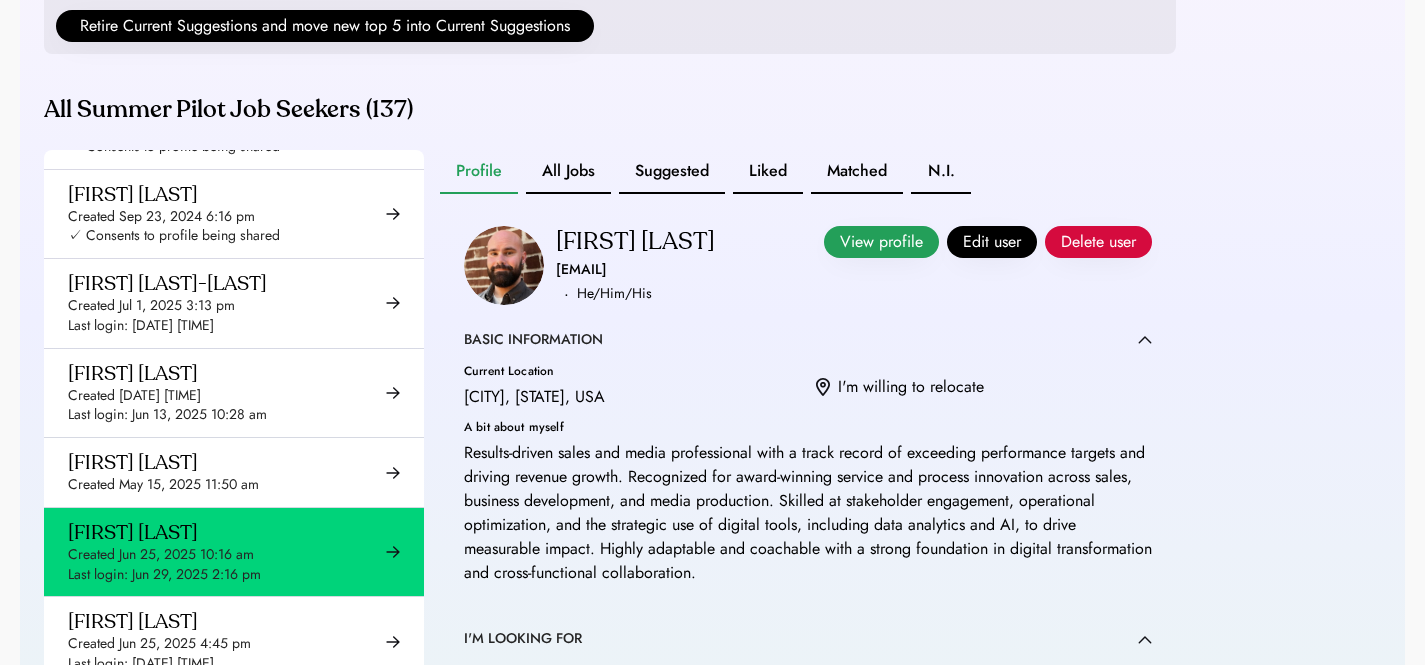 click on "View profile" at bounding box center [881, 242] 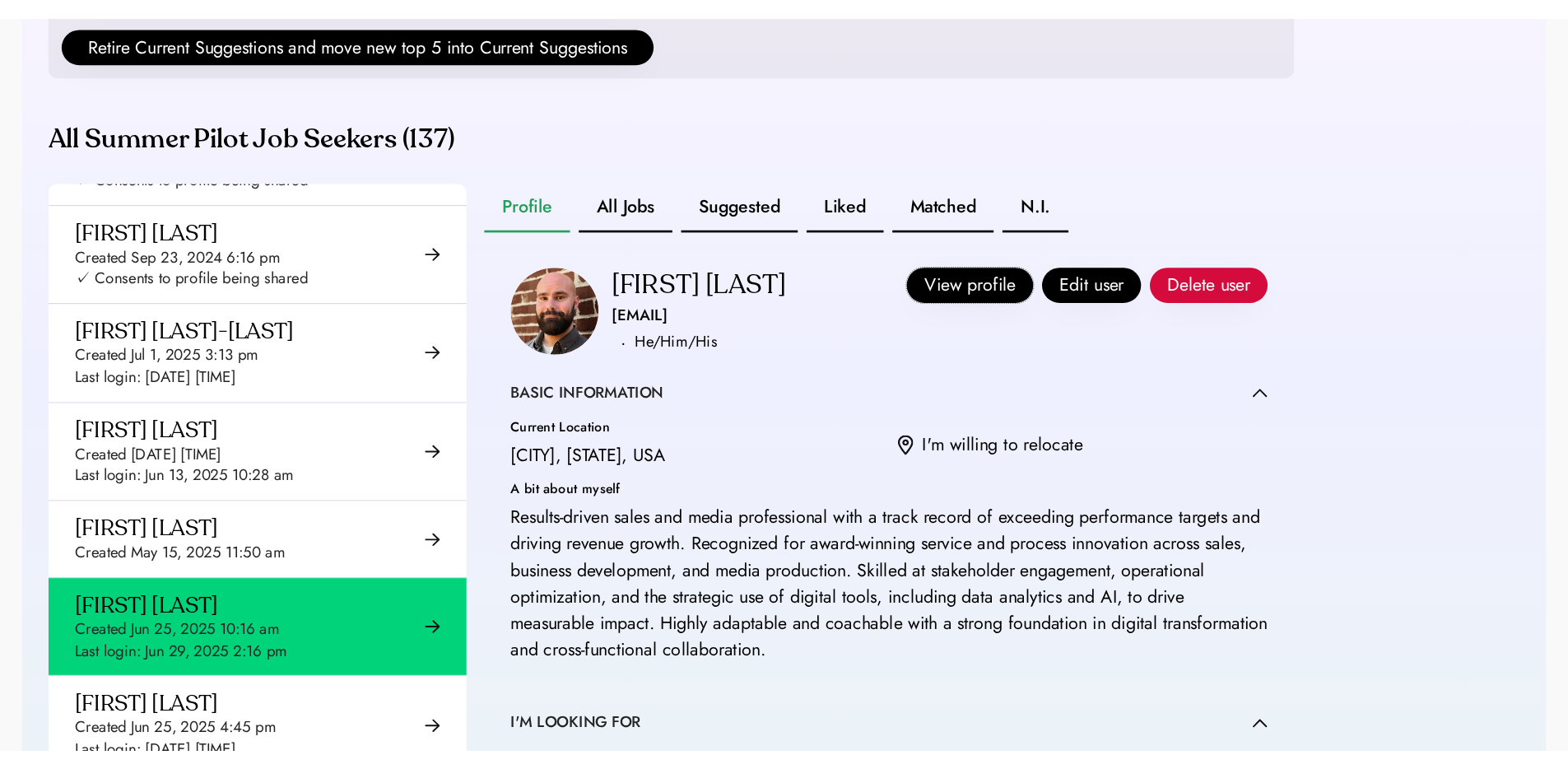 scroll, scrollTop: 329, scrollLeft: 0, axis: vertical 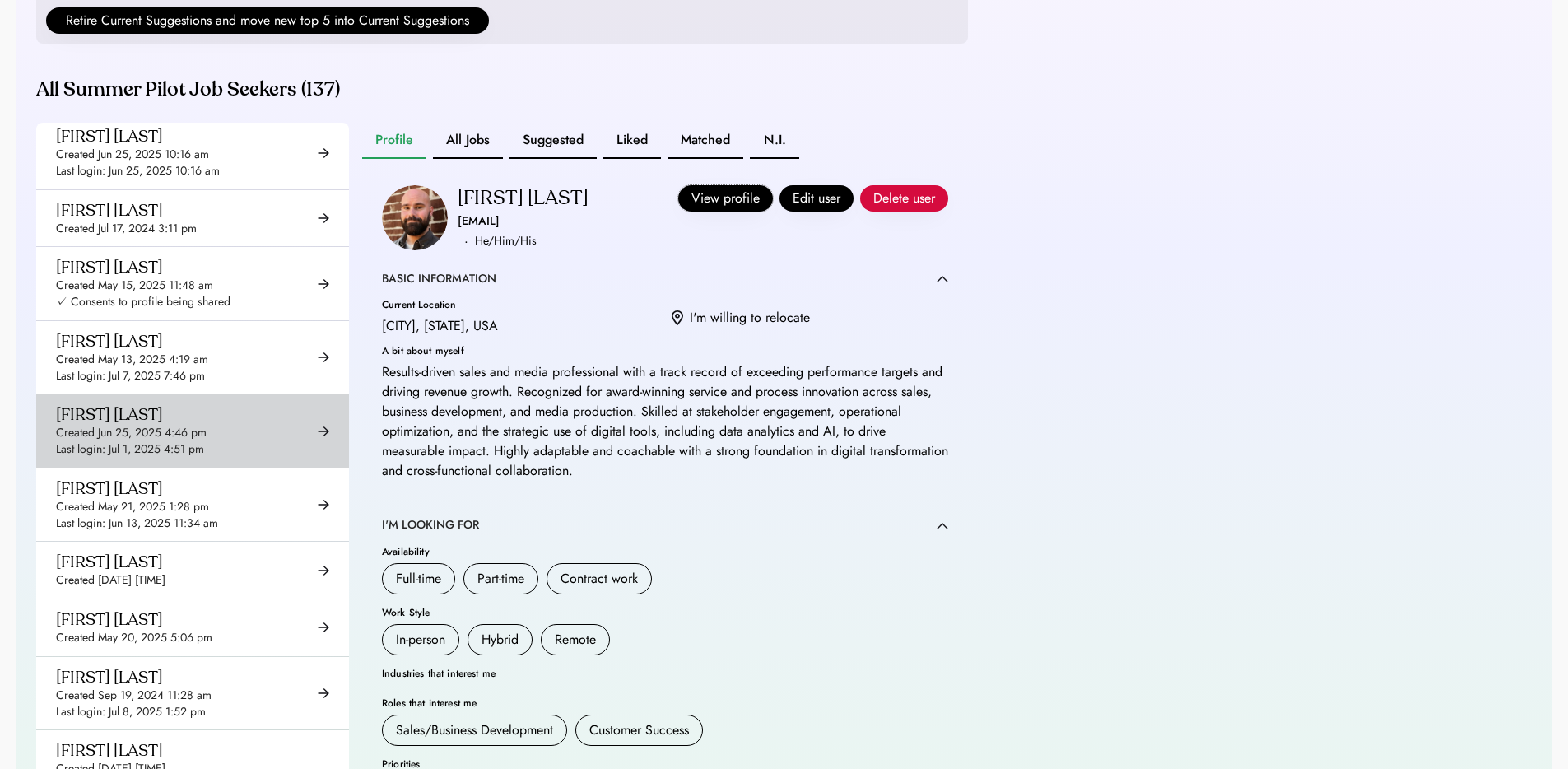click on "Created Jun 25, 2025 4:46 pm" at bounding box center [131, 433] 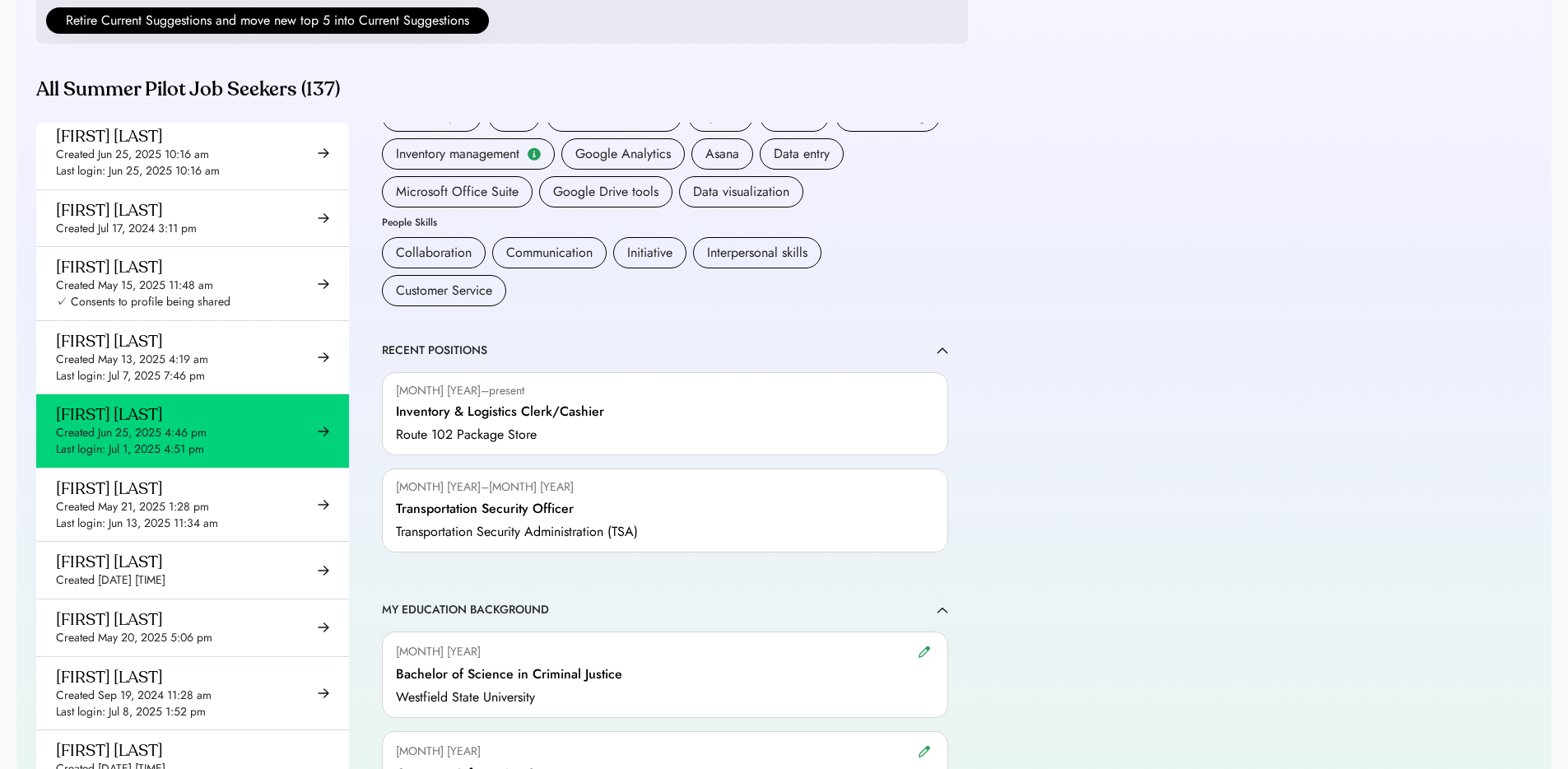 scroll, scrollTop: 1363, scrollLeft: 0, axis: vertical 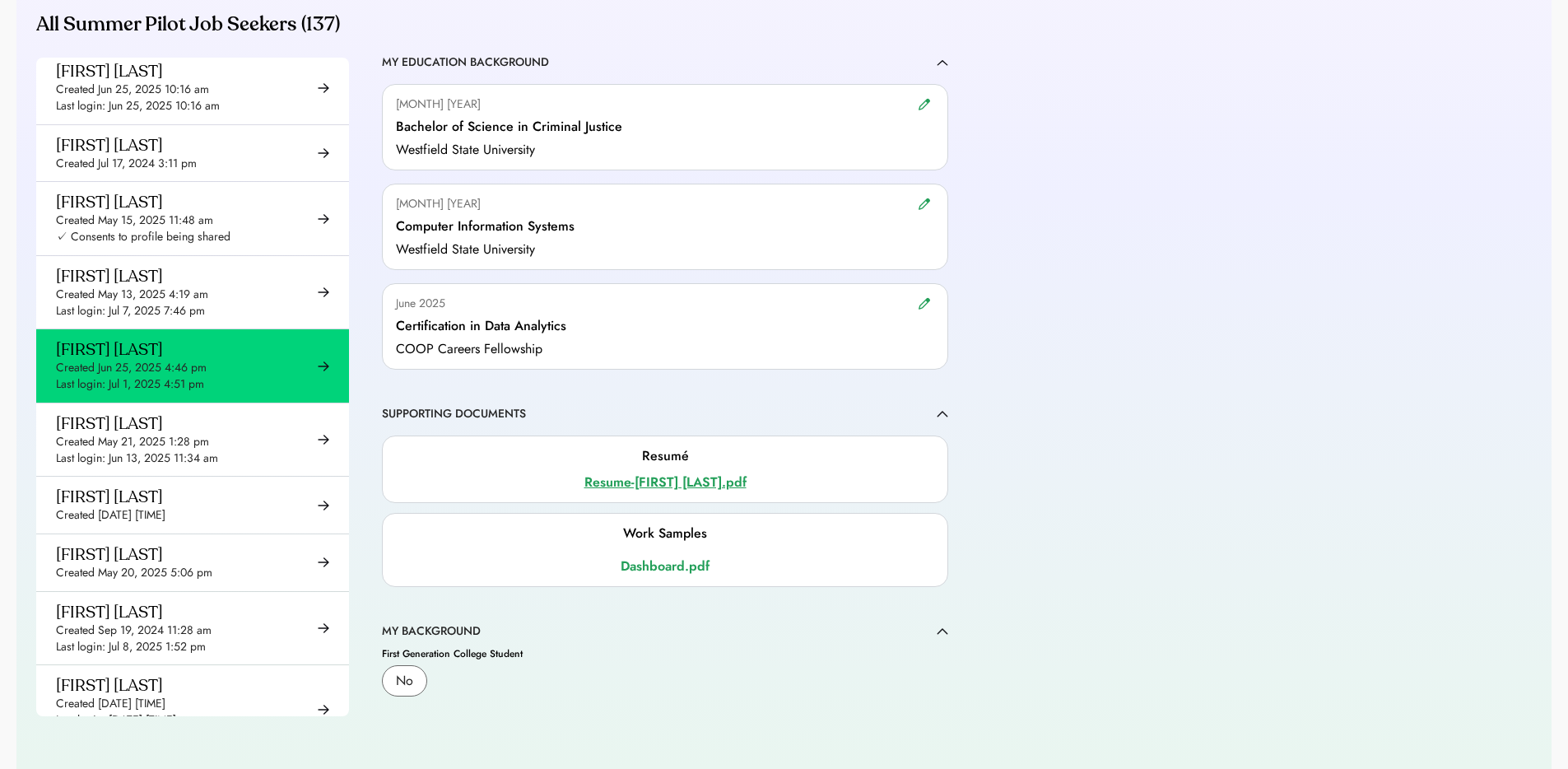click on "Gurvinder Logistics Resume.NY.pdf" at bounding box center [665, 482] 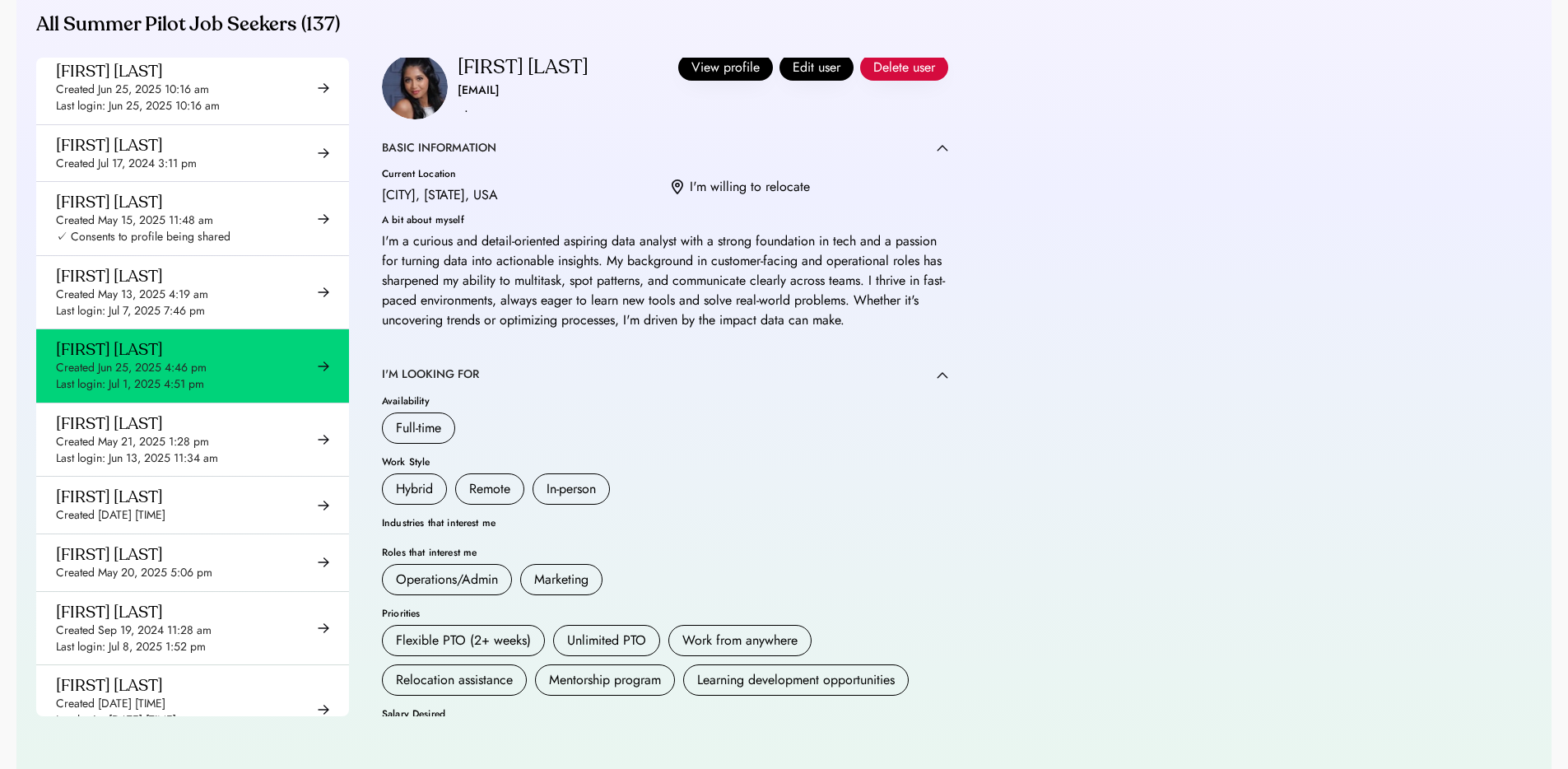 scroll, scrollTop: 0, scrollLeft: 0, axis: both 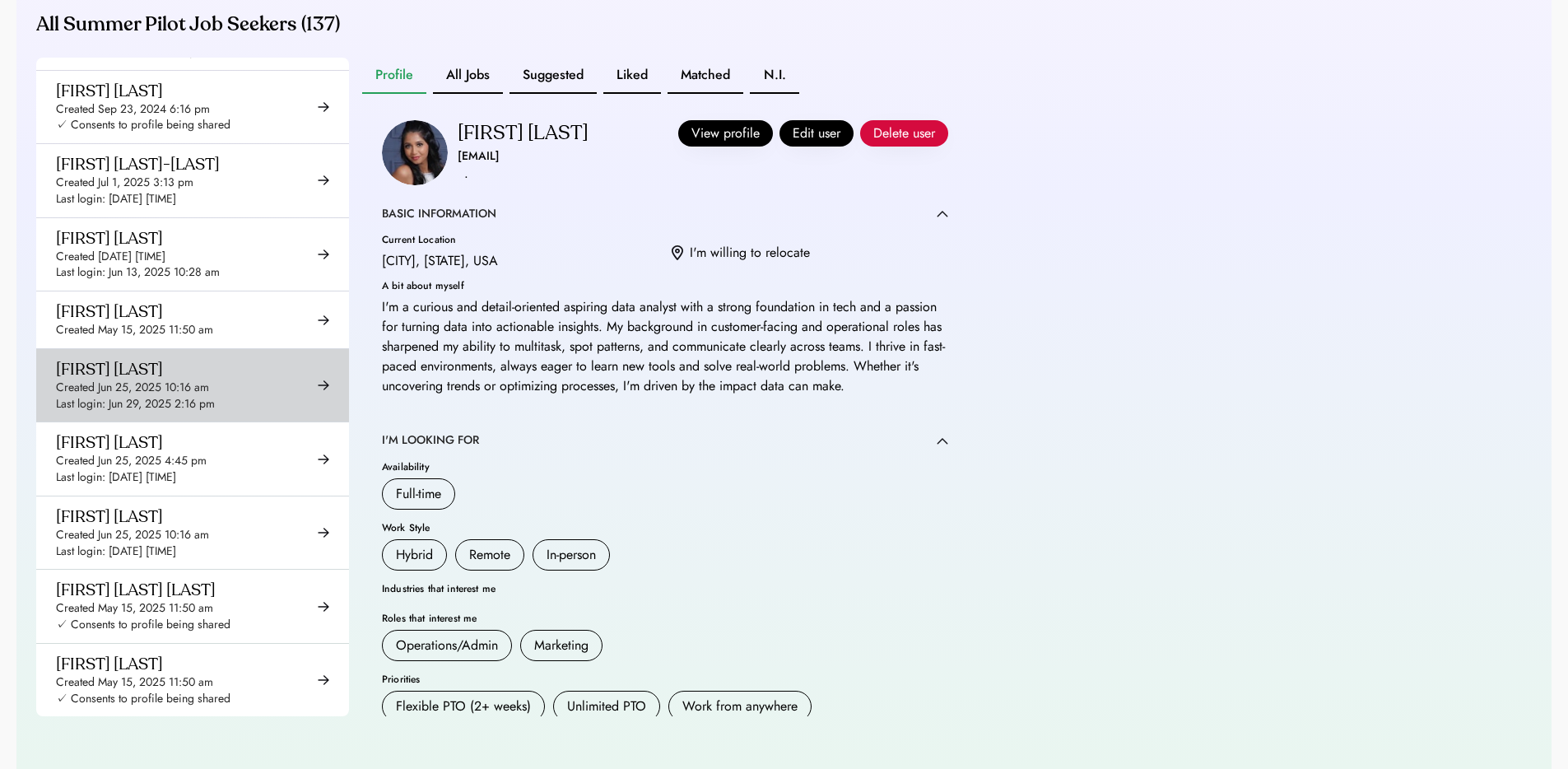 click on "Warren Yass Created Jun 25, 2025 10:16 am Last login: Jun 29, 2025 2:16 pm" at bounding box center [135, 385] 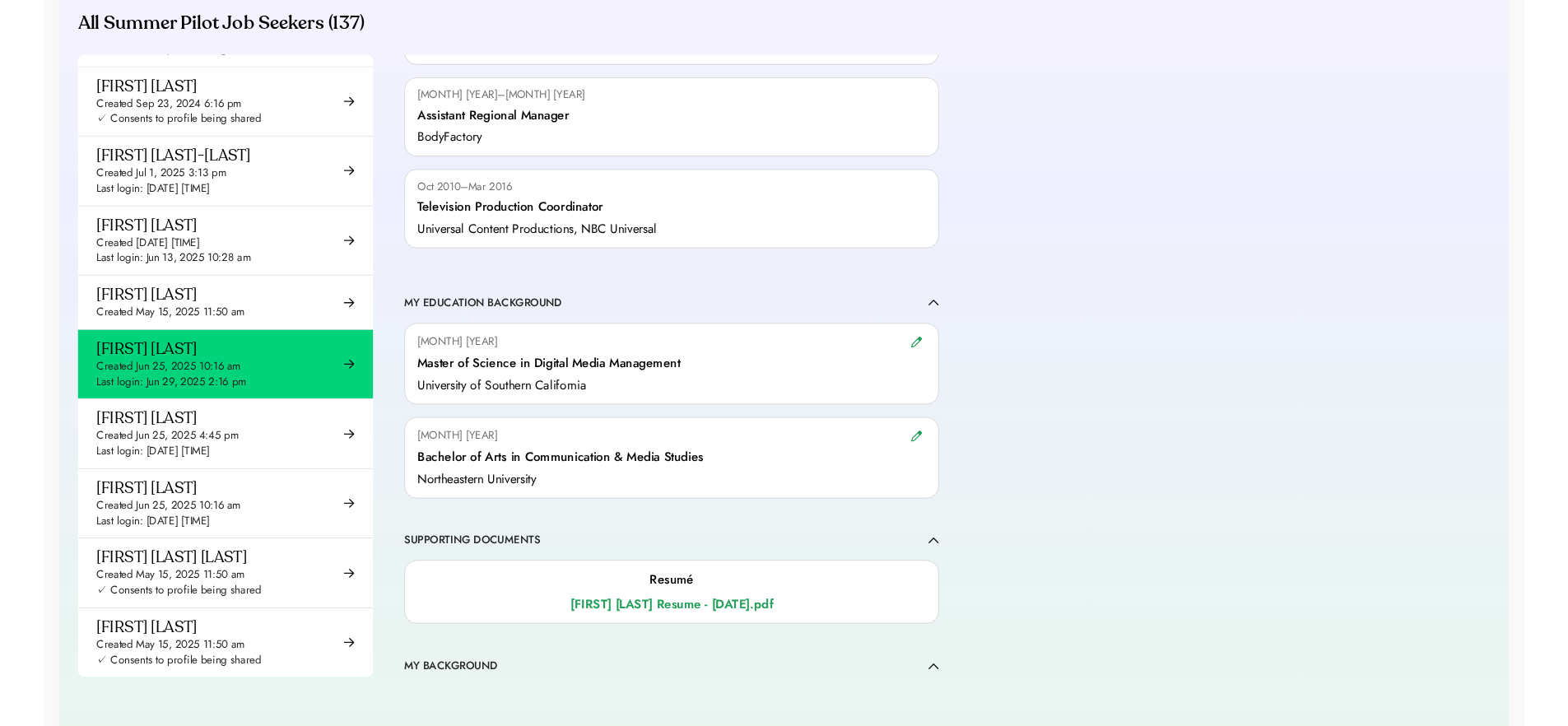 scroll, scrollTop: 655, scrollLeft: 0, axis: vertical 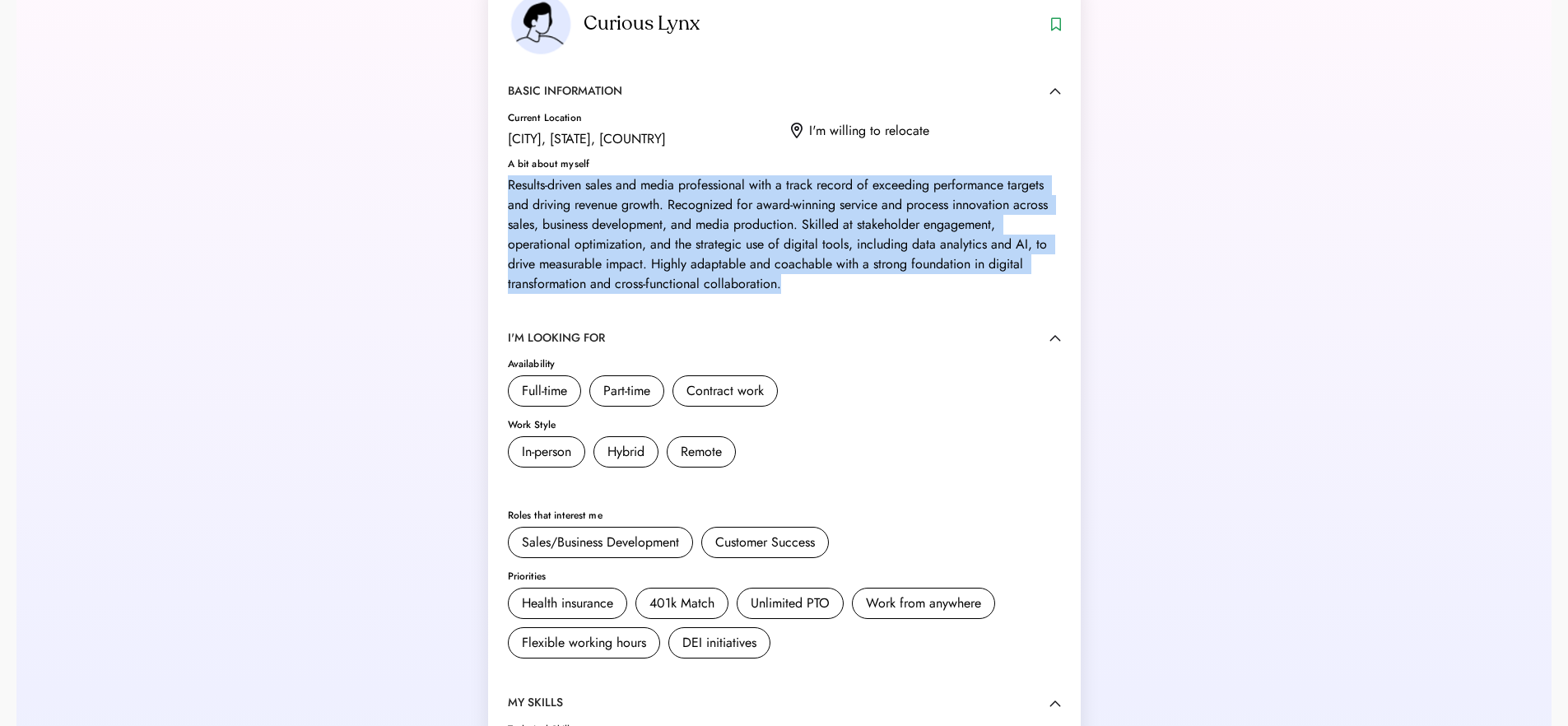 drag, startPoint x: 501, startPoint y: 186, endPoint x: 806, endPoint y: 294, distance: 323.5568 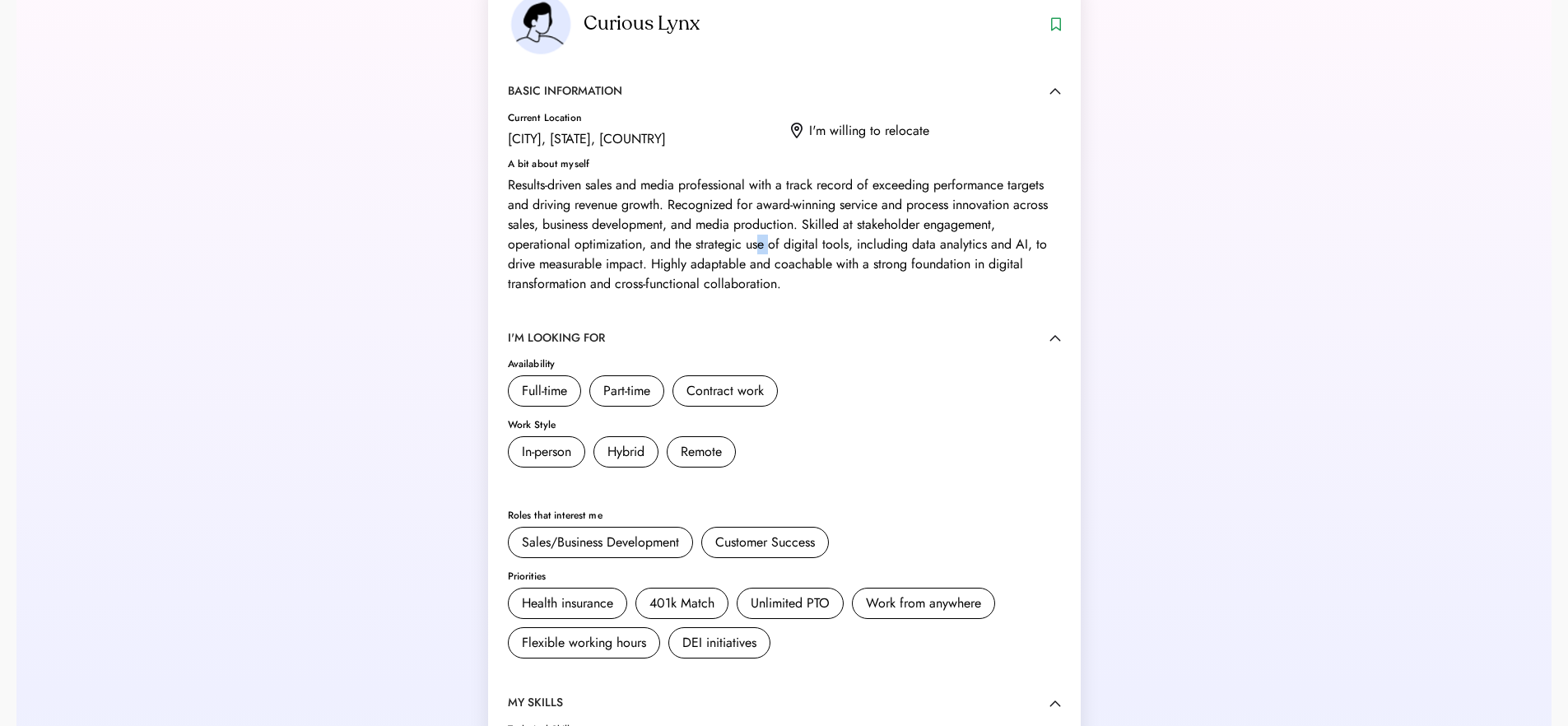 click on "Results-driven sales and media professional with a track record of exceeding performance targets and driving revenue growth. Recognized for award-winning service and process innovation across sales, business development, and media production. Skilled at stakeholder engagement, operational optimization, and the strategic use of digital tools, including data analytics and AI, to drive measurable impact. Highly adaptable and coachable with a strong foundation in digital transformation and cross-functional collaboration." at bounding box center (784, 235) 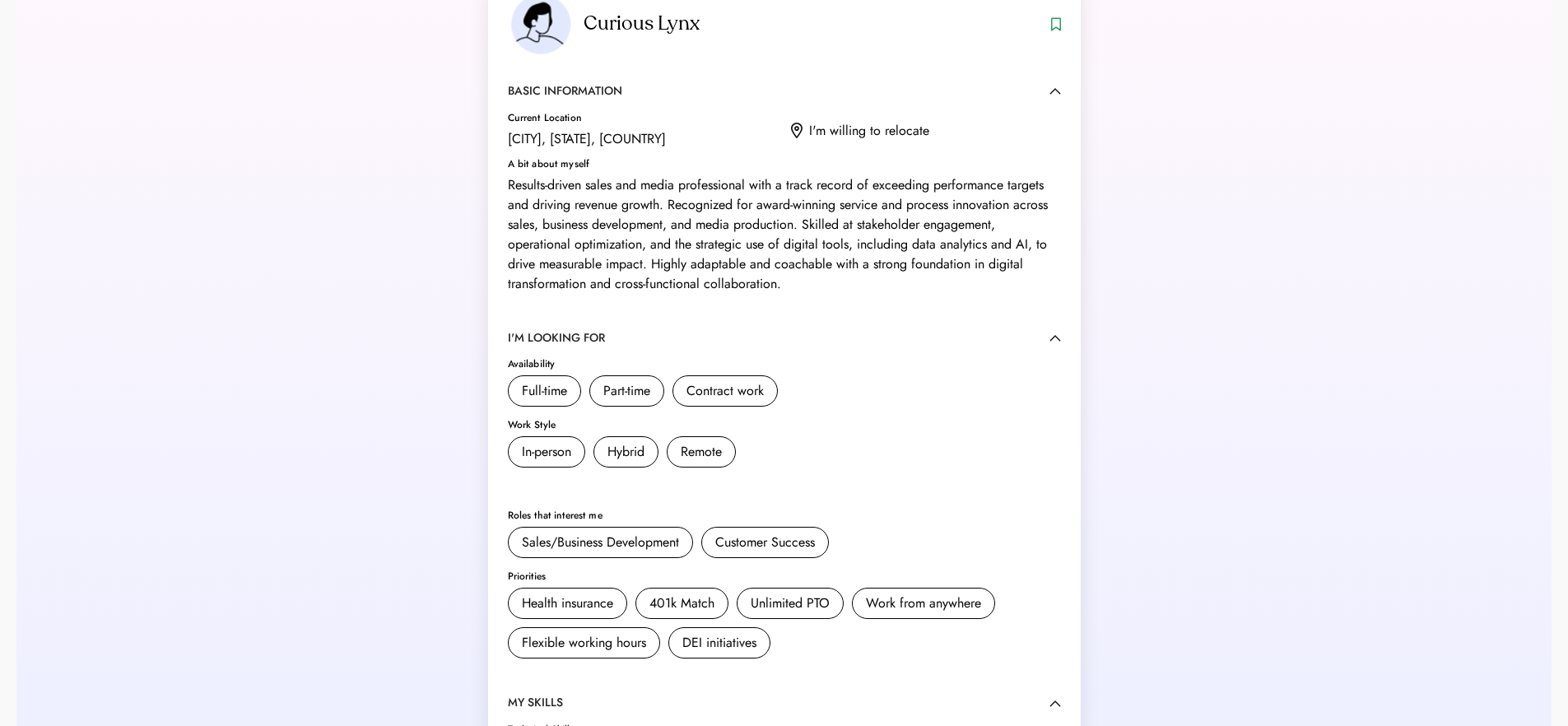 click on "Results-driven sales and media professional with a track record of exceeding performance targets and driving revenue growth. Recognized for award-winning service and process innovation across sales, business development, and media production. Skilled at stakeholder engagement, operational optimization, and the strategic use of digital tools, including data analytics and AI, to drive measurable impact. Highly adaptable and coachable with a strong foundation in digital transformation and cross-functional collaboration." at bounding box center (784, 235) 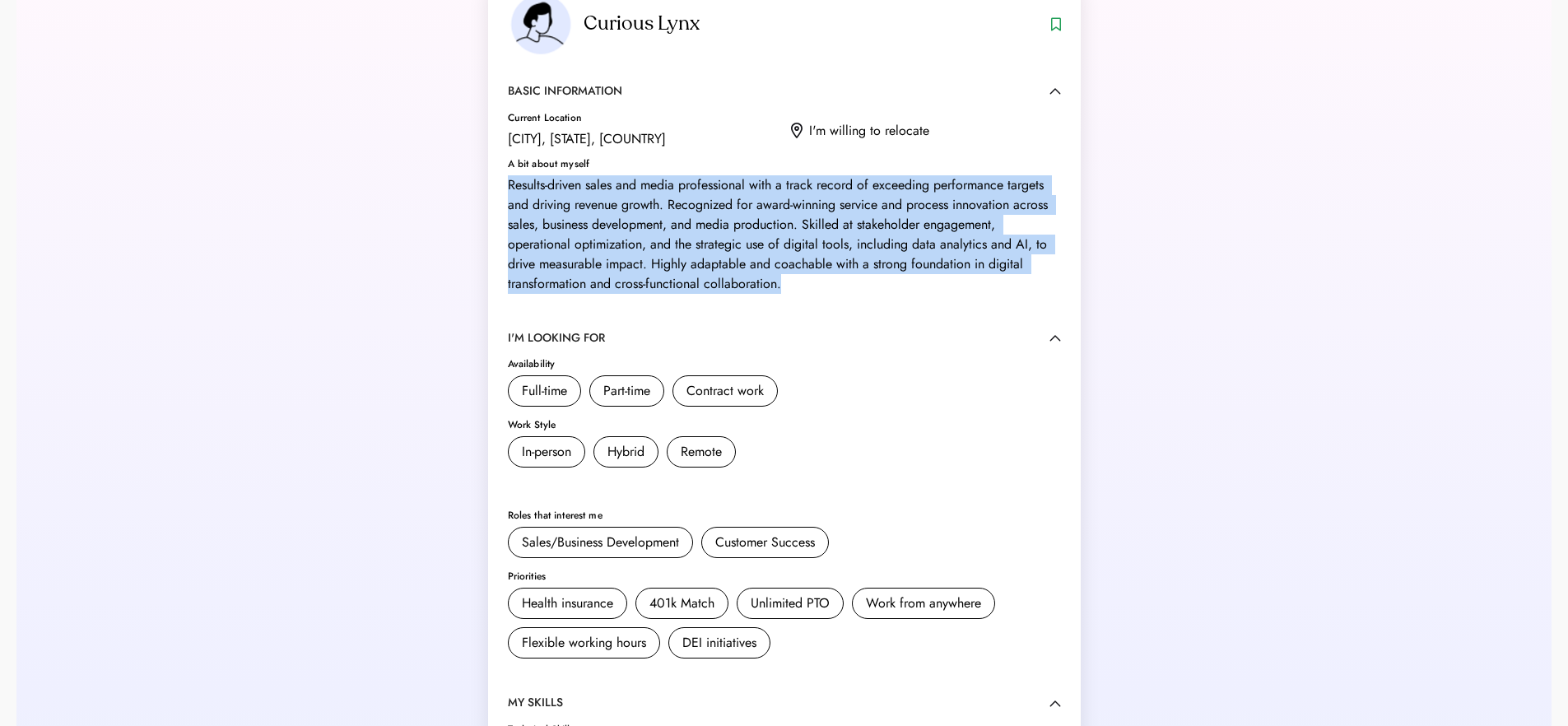 drag, startPoint x: 509, startPoint y: 184, endPoint x: 823, endPoint y: 289, distance: 331.0906 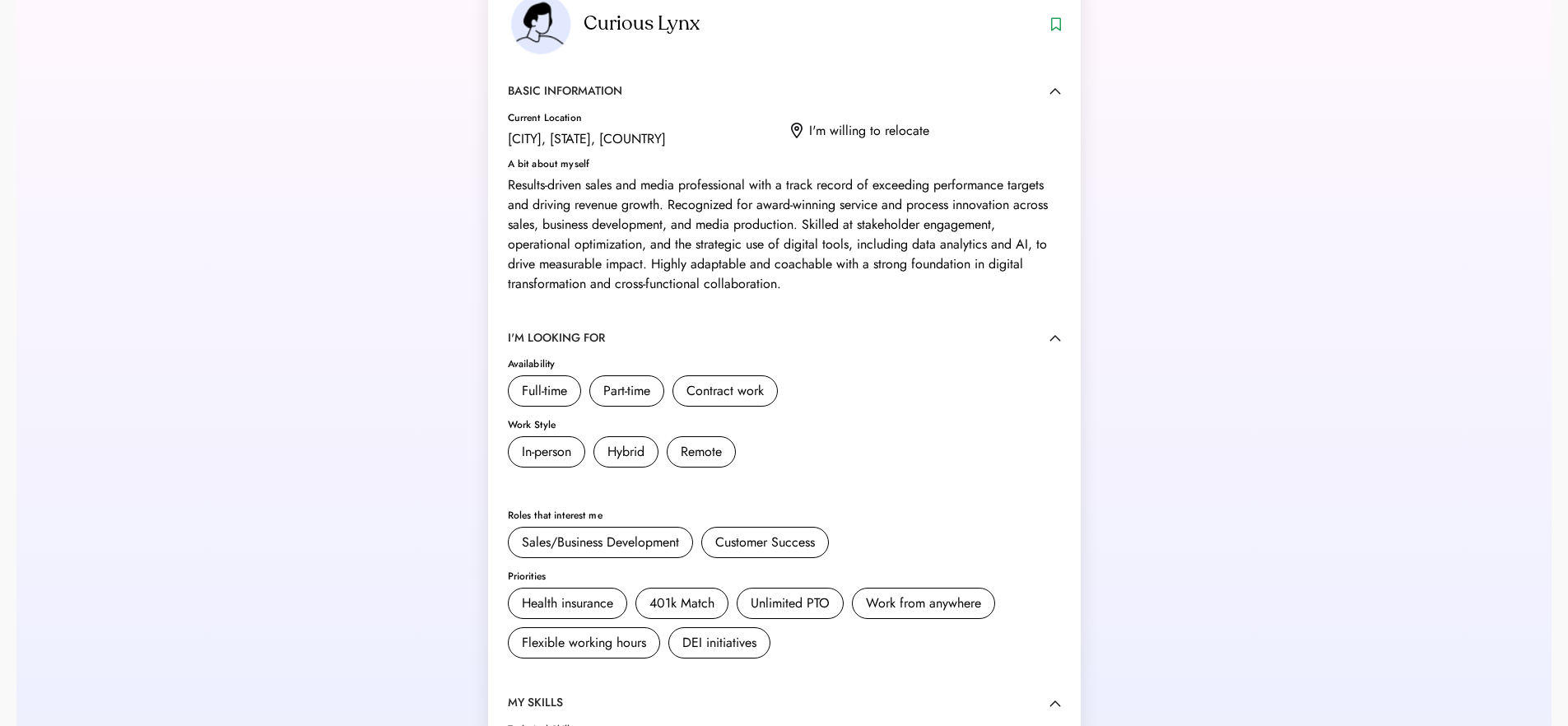 click on "Results-driven sales and media professional with a track record of exceeding performance targets and driving revenue growth. Recognized for award-winning service and process innovation across sales, business development, and media production. Skilled at stakeholder engagement, operational optimization, and the strategic use of digital tools, including data analytics and AI, to drive measurable impact. Highly adaptable and coachable with a strong foundation in digital transformation and cross-functional collaboration." at bounding box center (784, 235) 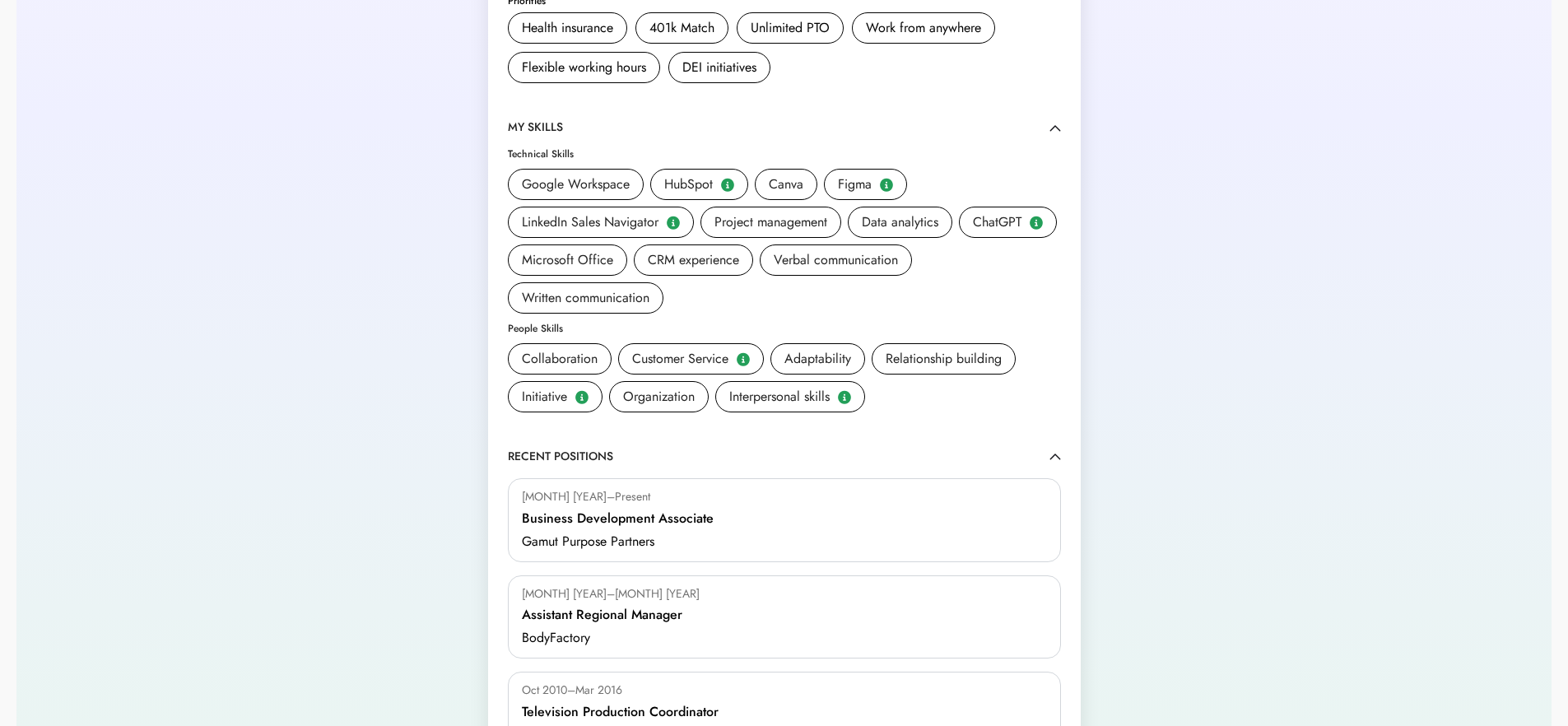 scroll, scrollTop: 644, scrollLeft: 0, axis: vertical 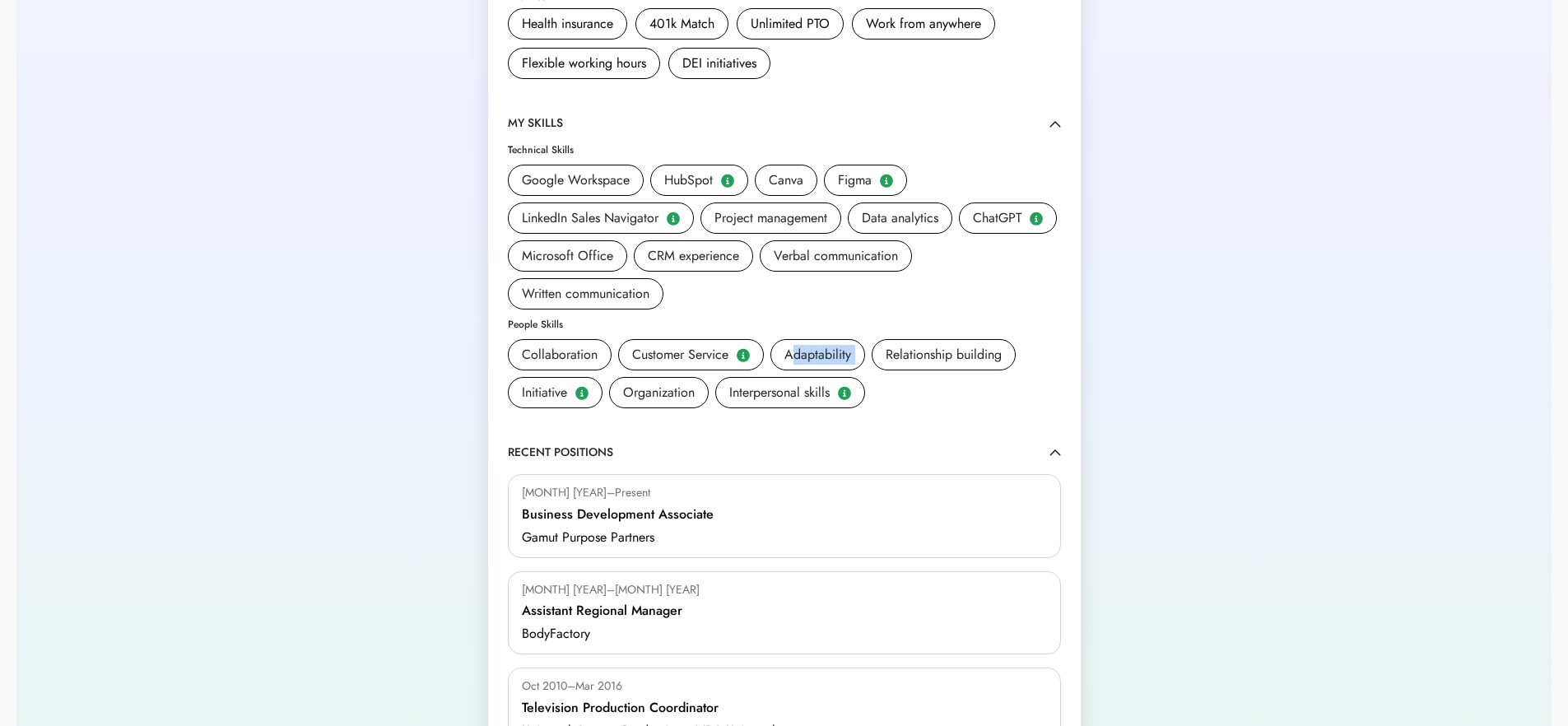 drag, startPoint x: 791, startPoint y: 354, endPoint x: 877, endPoint y: 351, distance: 86.0523 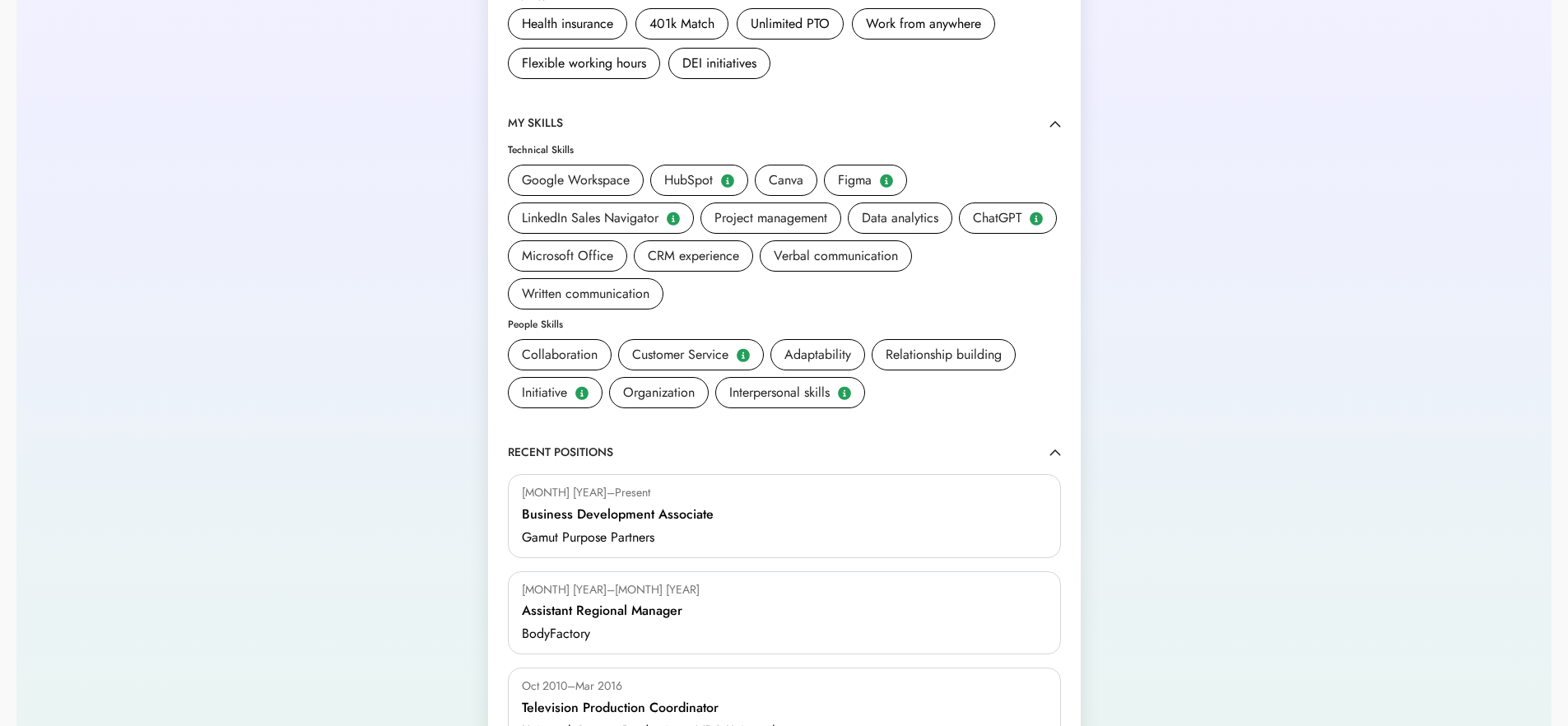 click on "Adaptability" at bounding box center [817, 355] 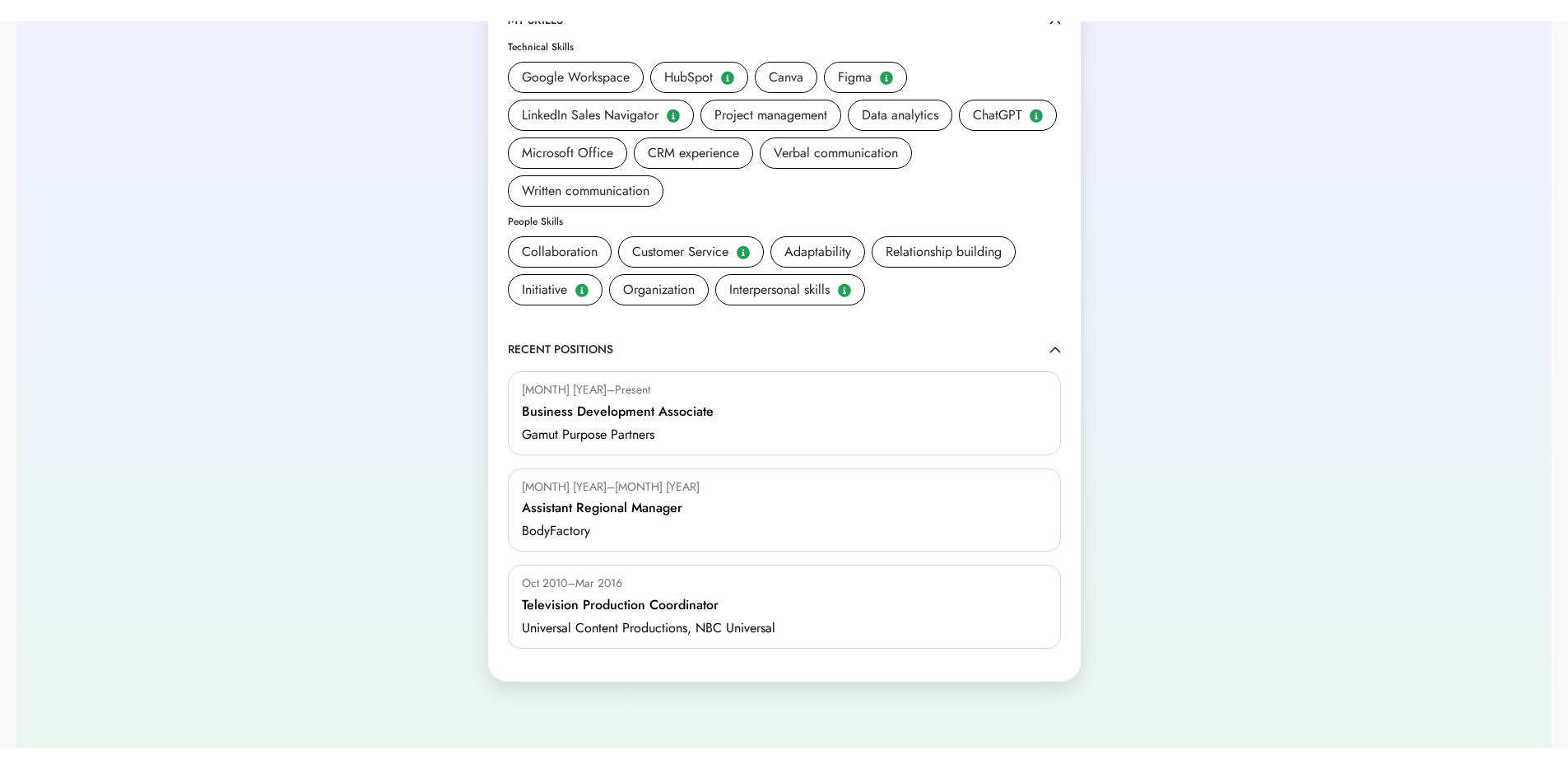 scroll, scrollTop: 725, scrollLeft: 0, axis: vertical 